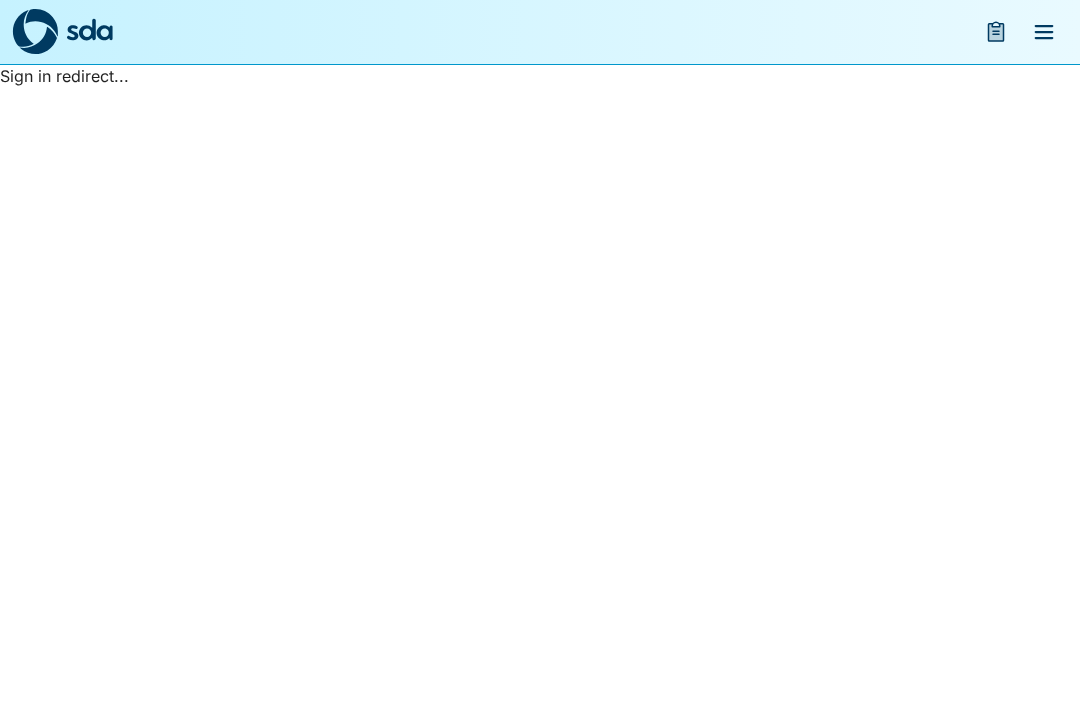 scroll, scrollTop: 0, scrollLeft: 0, axis: both 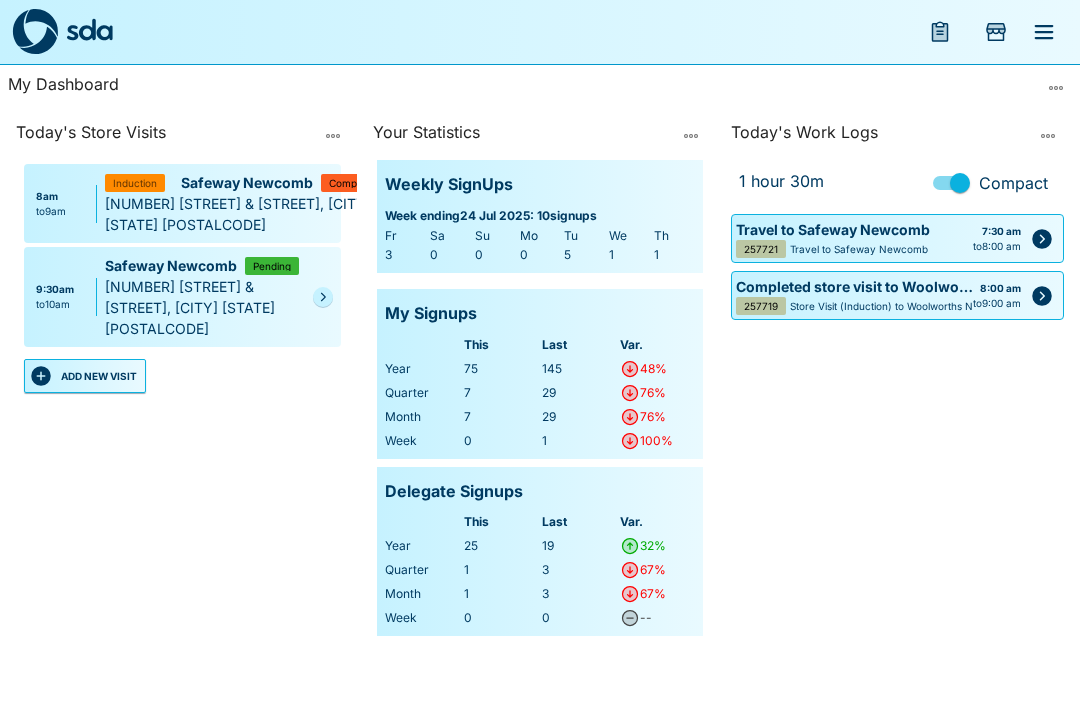 click 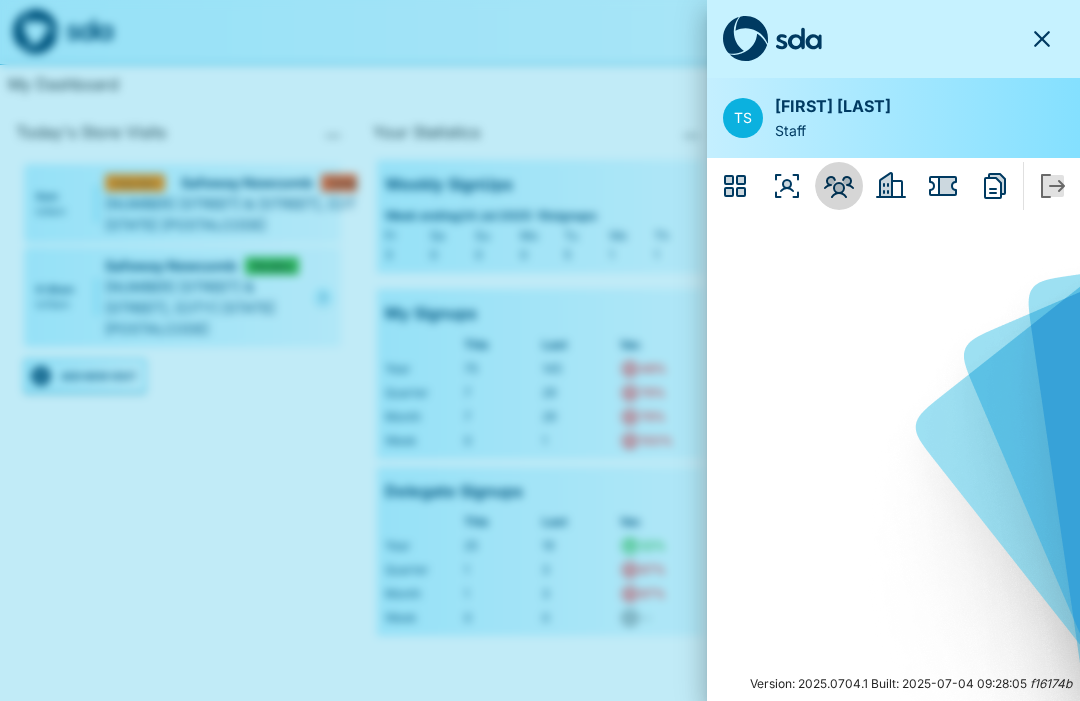 click 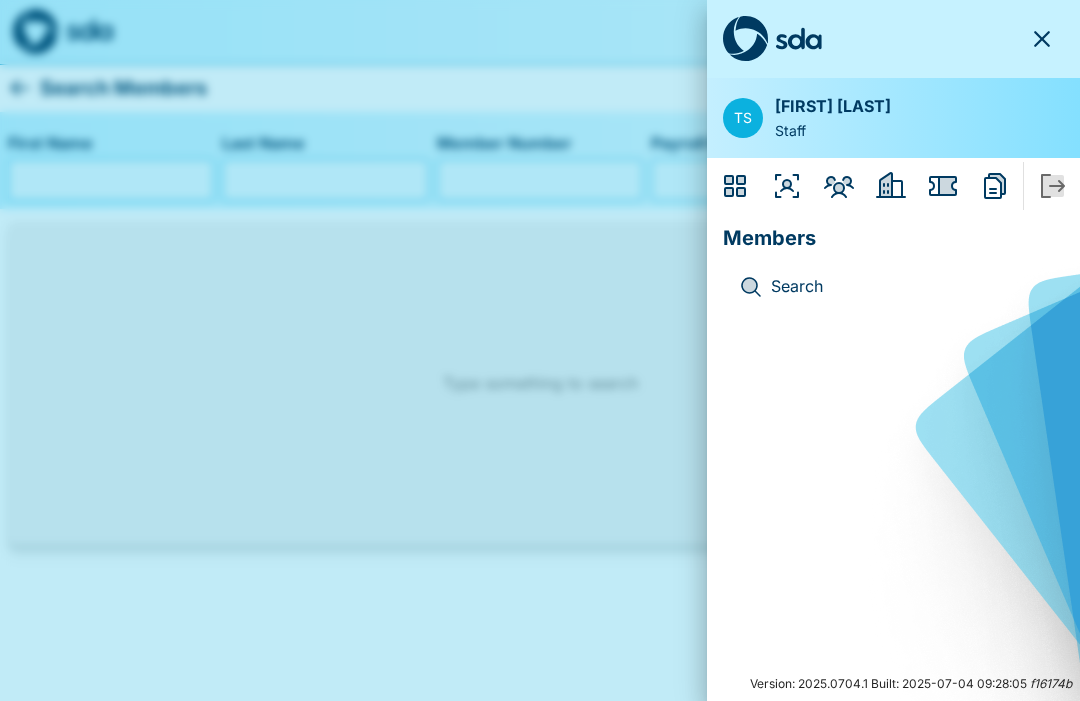 click 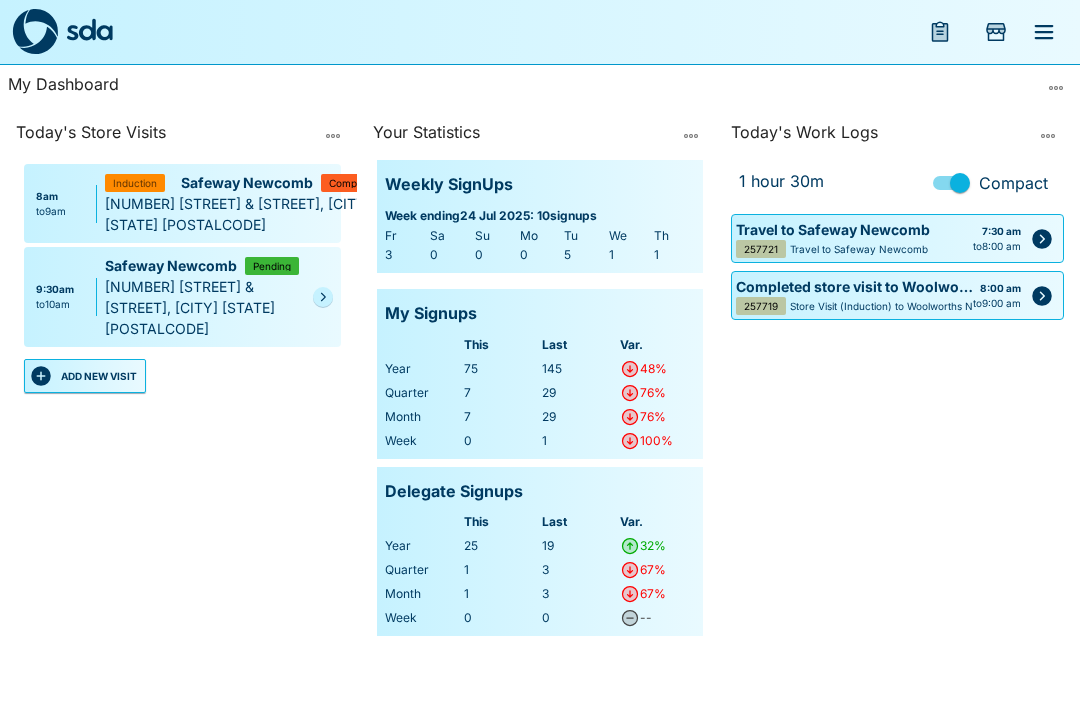 click 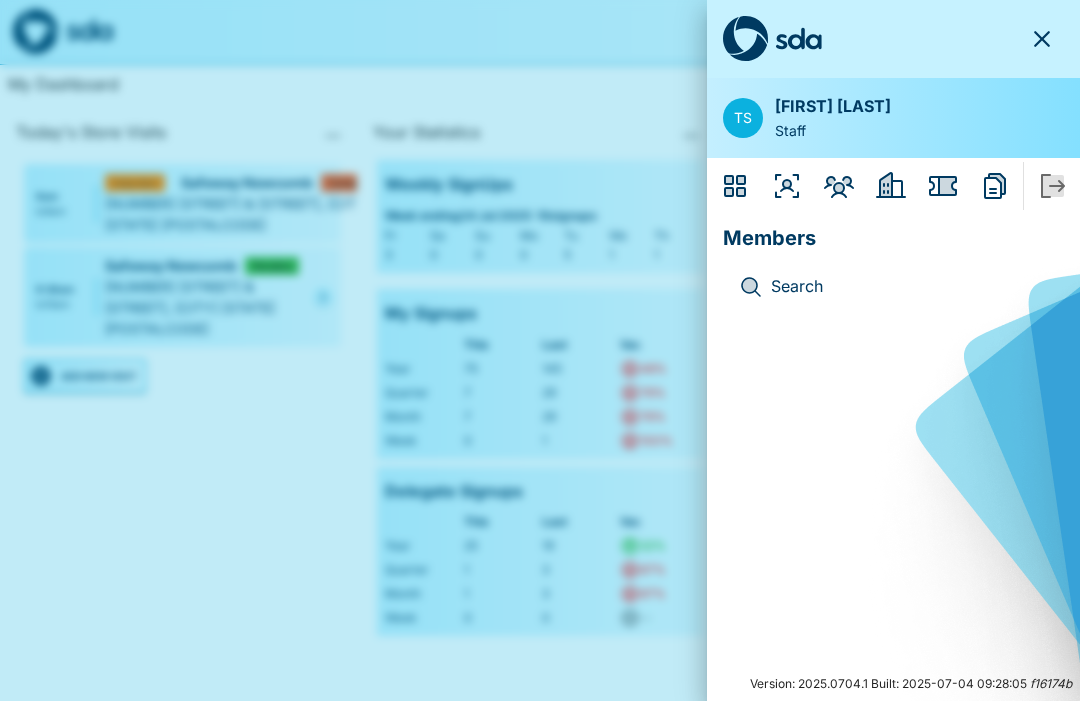 click 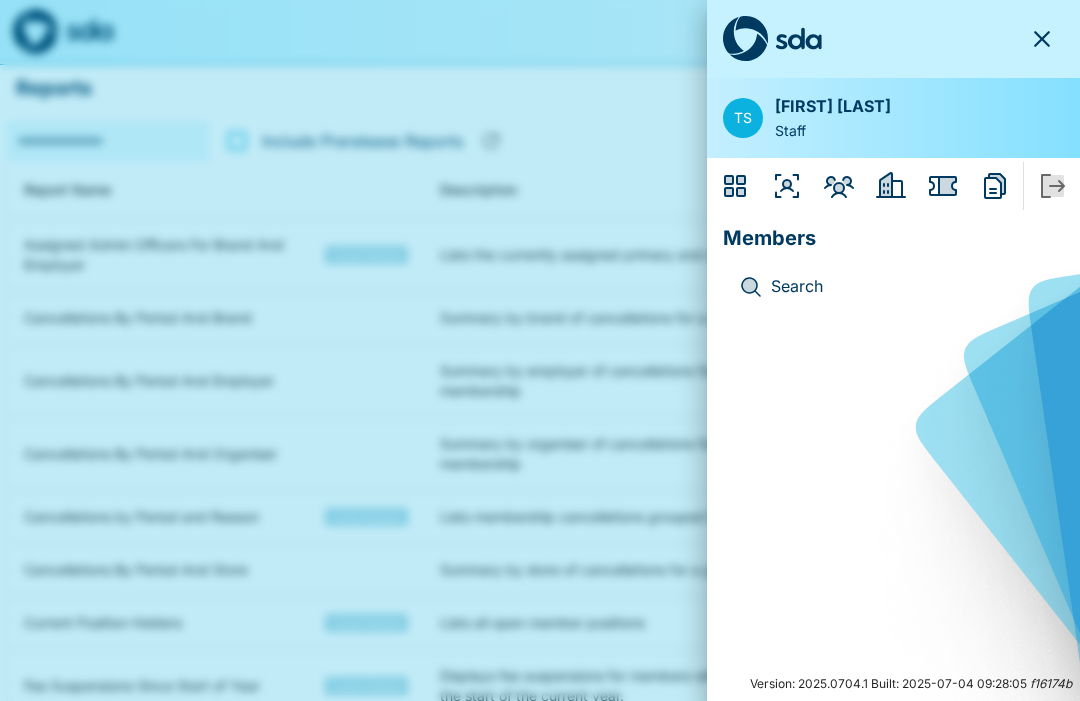 click 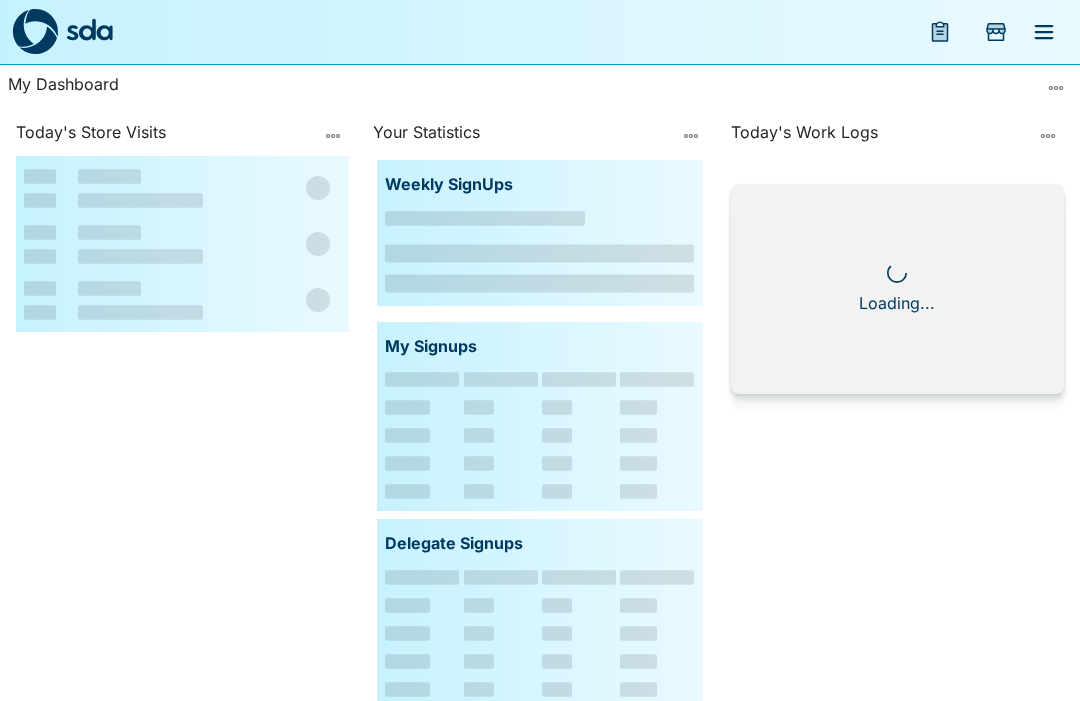 scroll, scrollTop: 0, scrollLeft: 0, axis: both 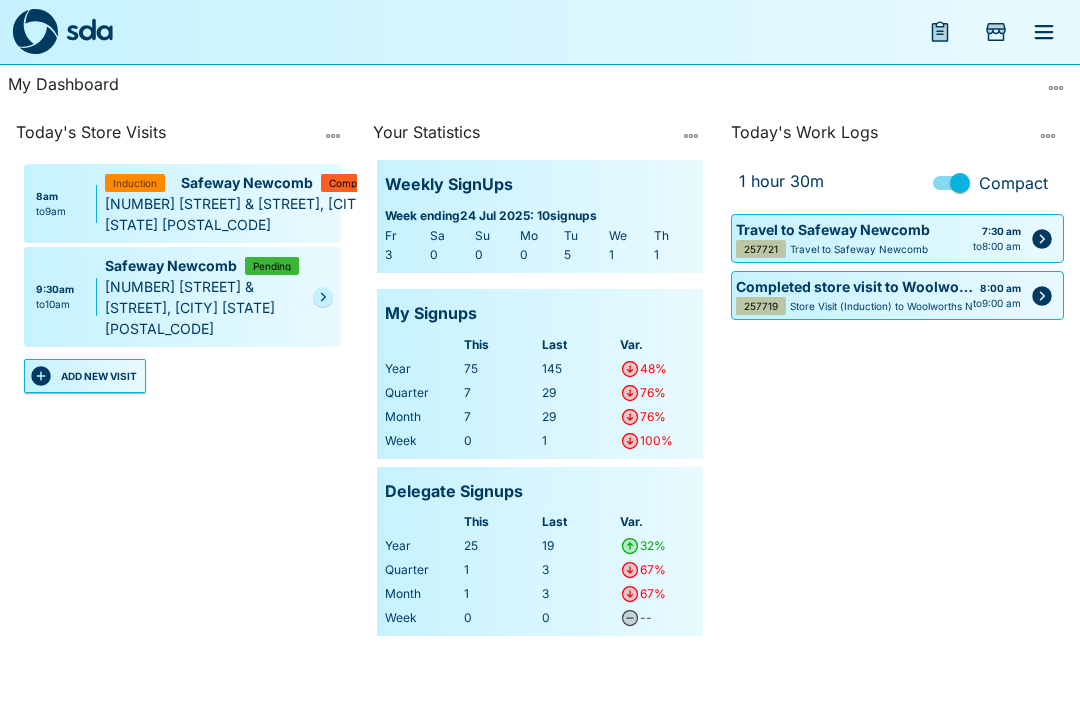 click 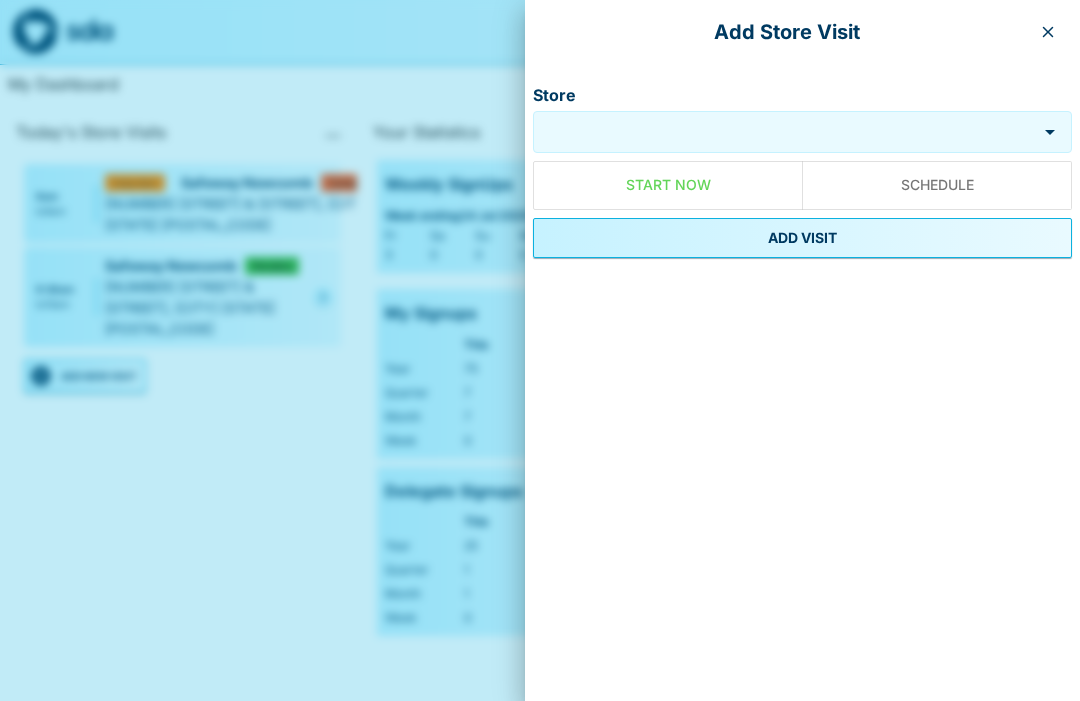 click at bounding box center [1048, 32] 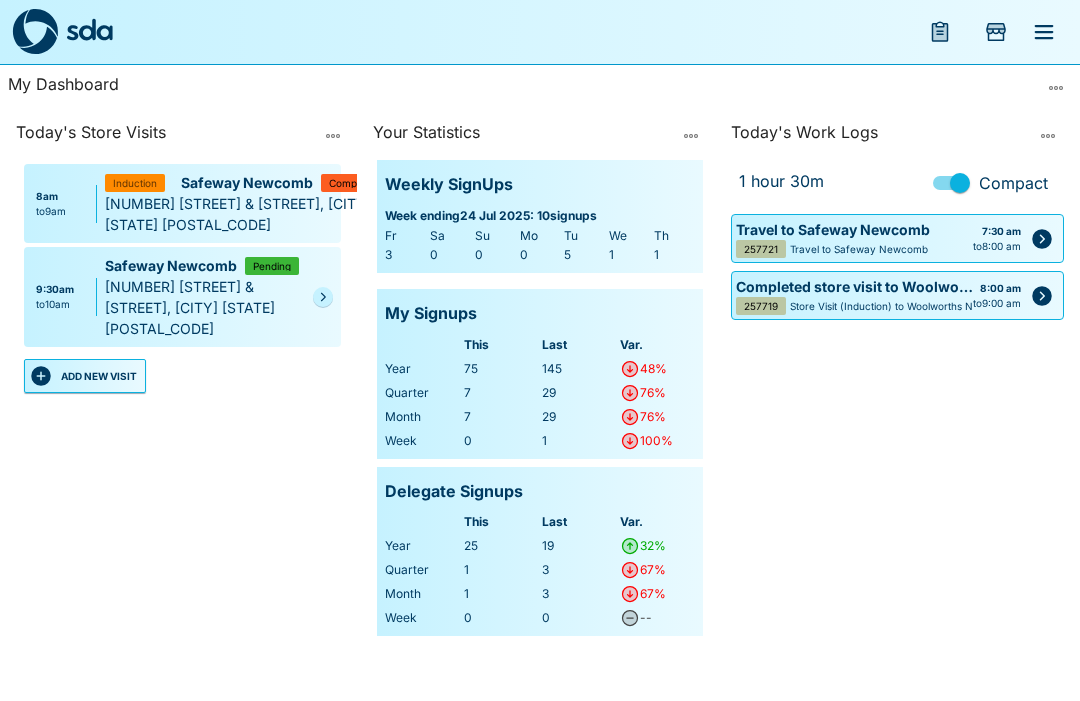 click 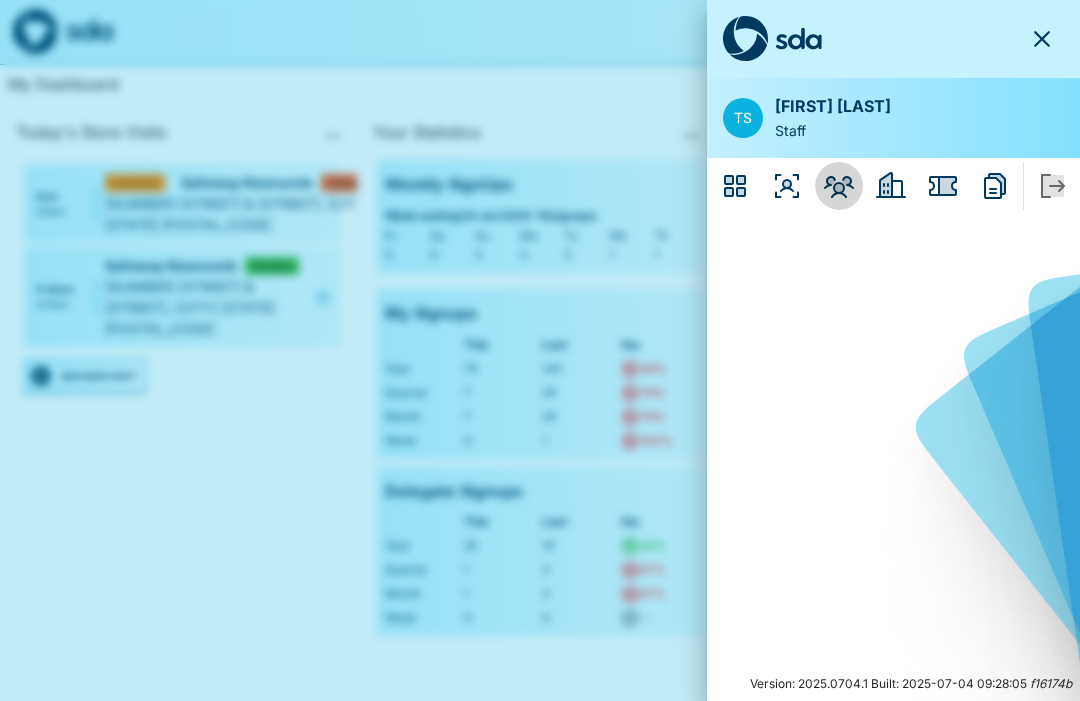 click 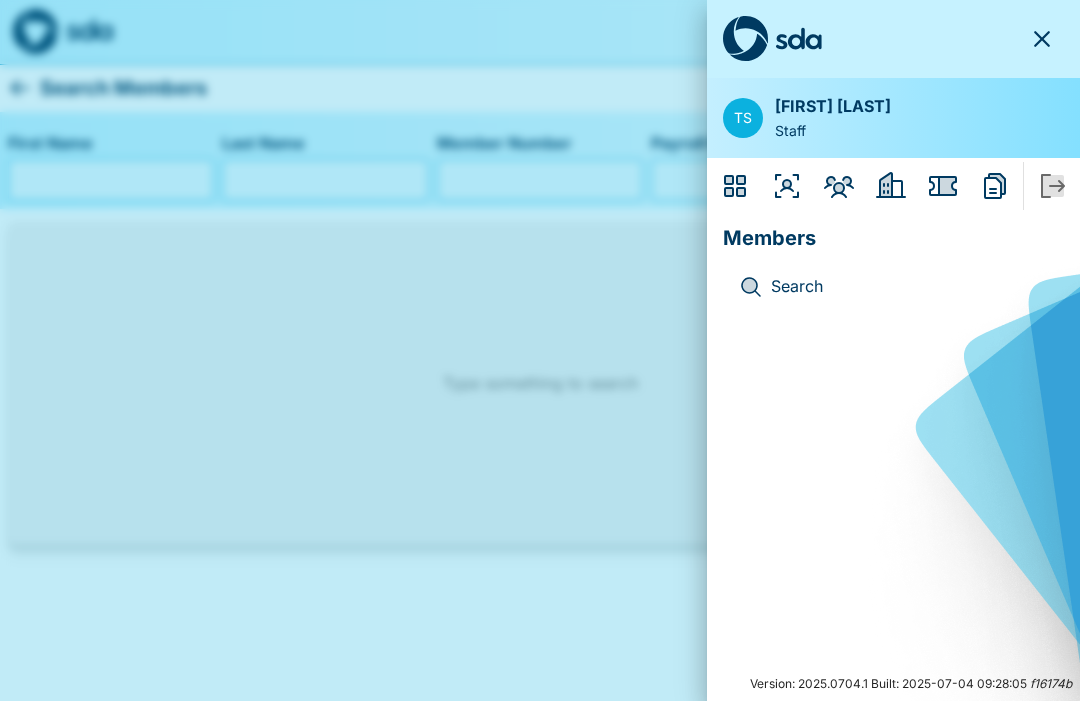 click 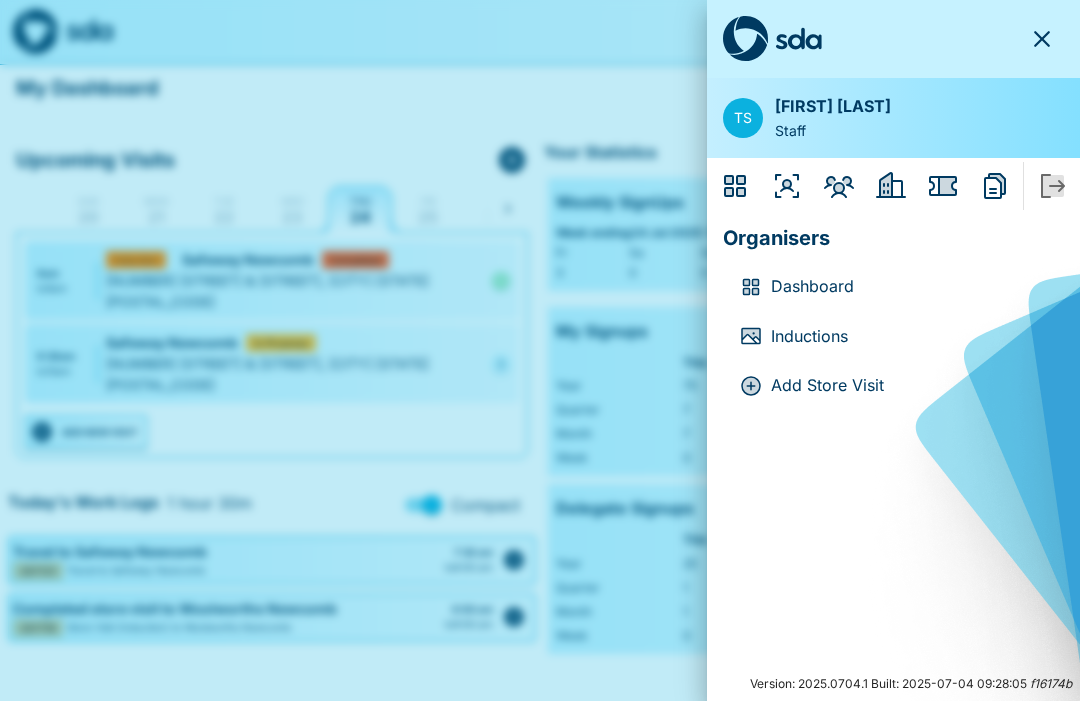 click 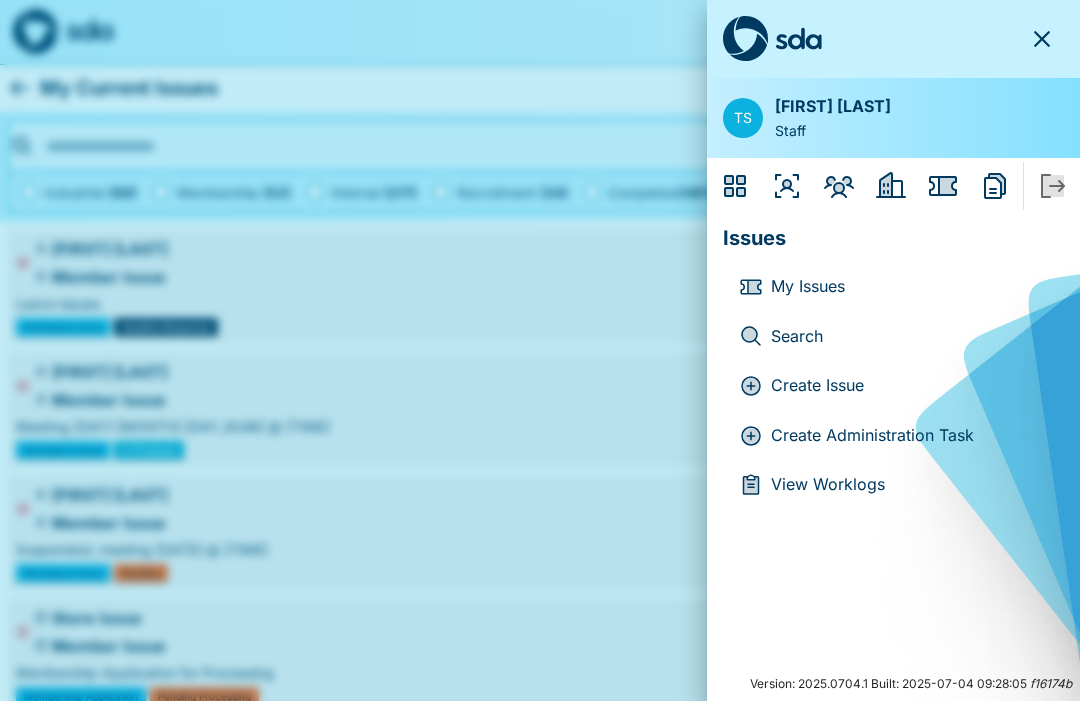 click on "Create Issue" at bounding box center (909, 386) 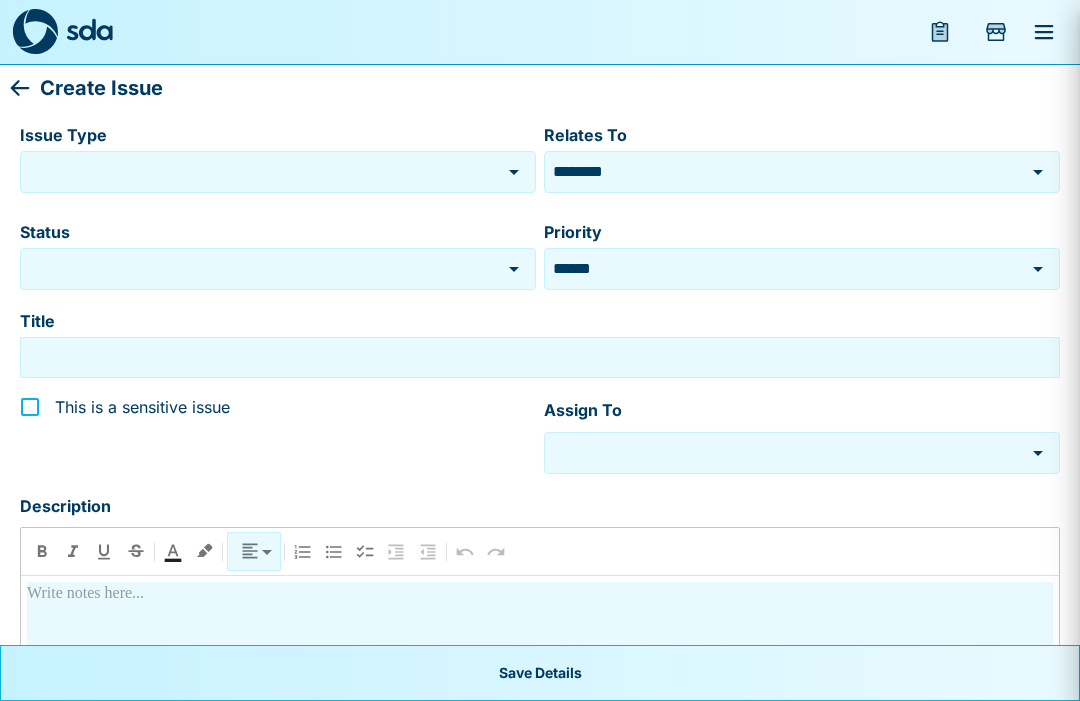type on "**********" 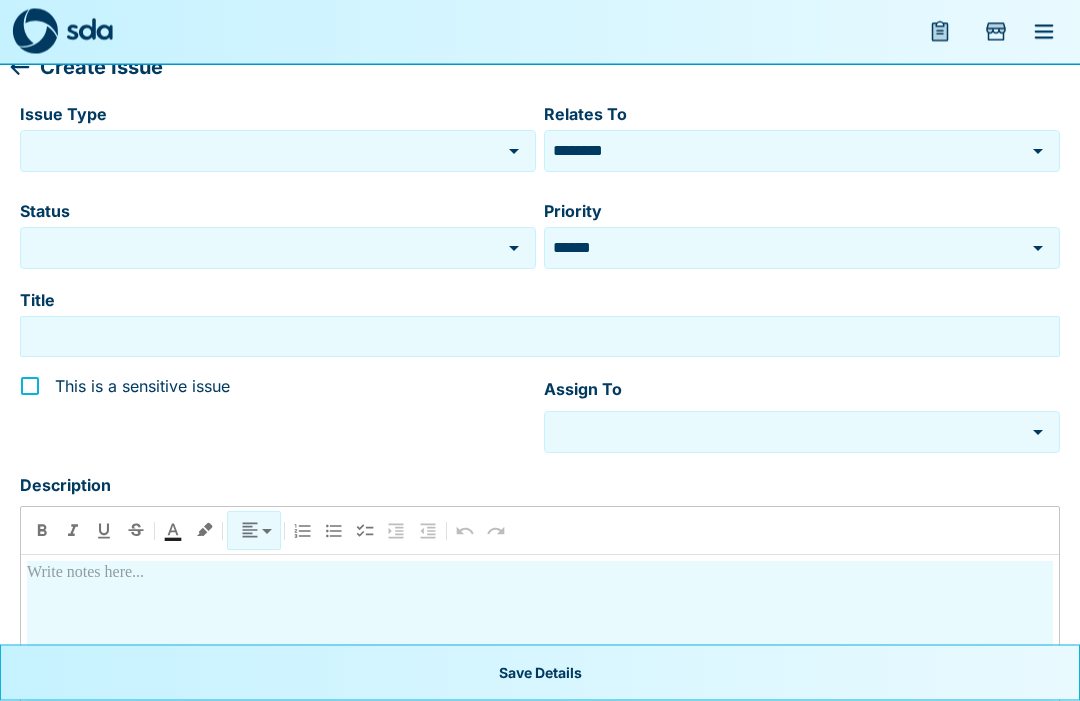 scroll, scrollTop: 0, scrollLeft: 0, axis: both 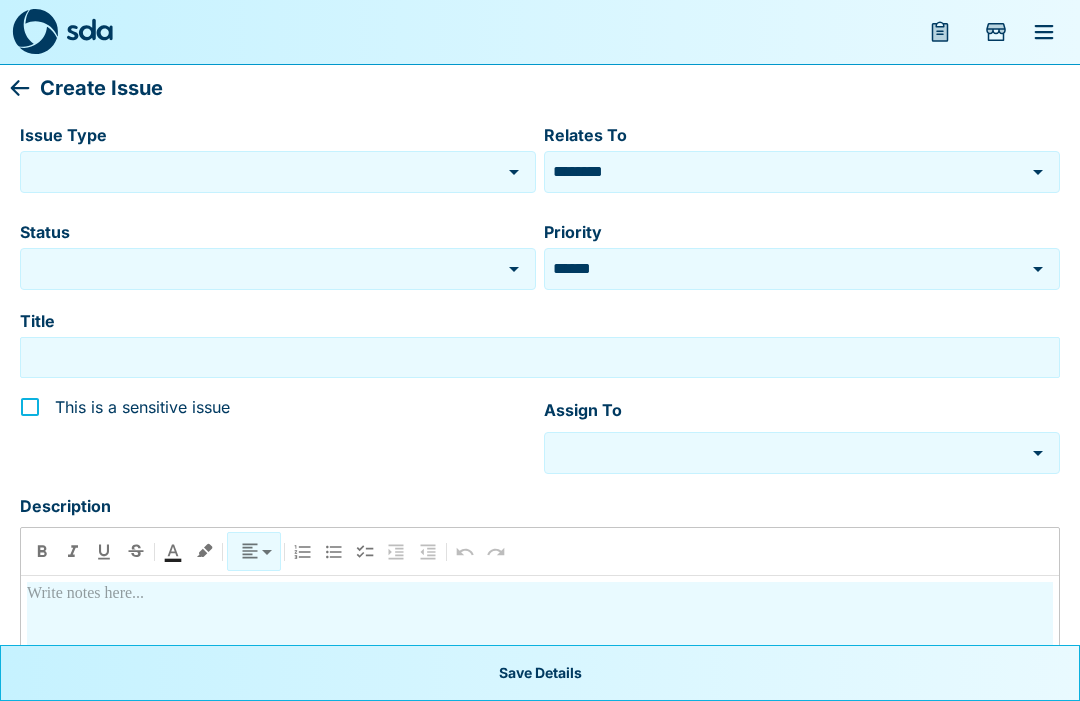 click 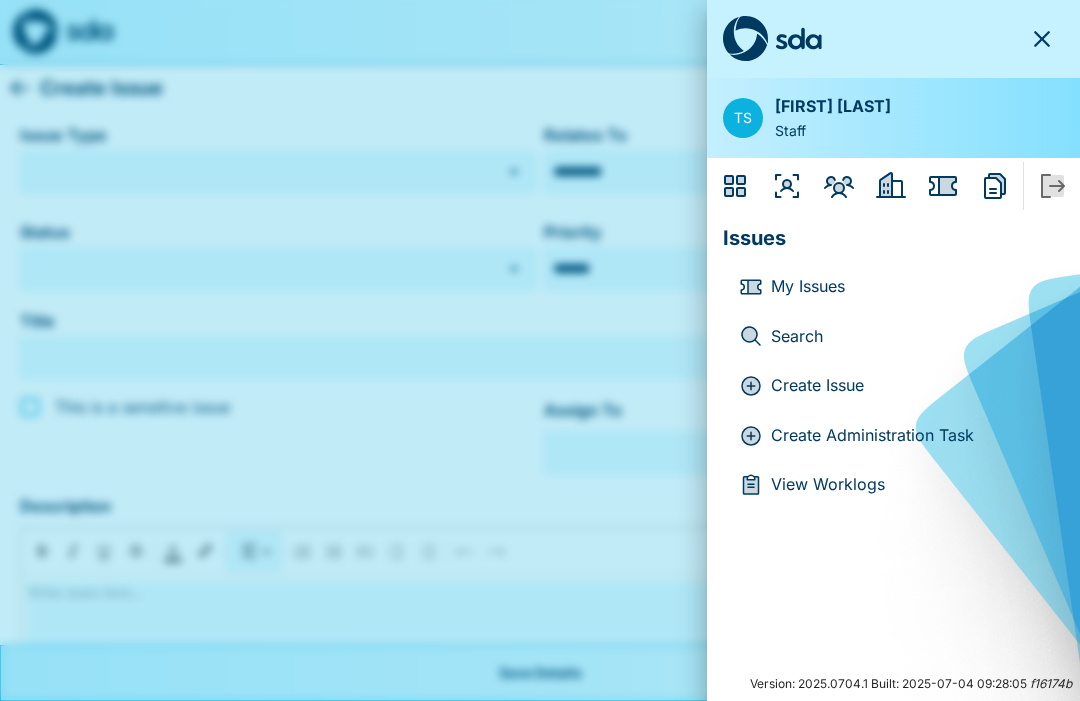 click on "Create Administration Task" at bounding box center [909, 436] 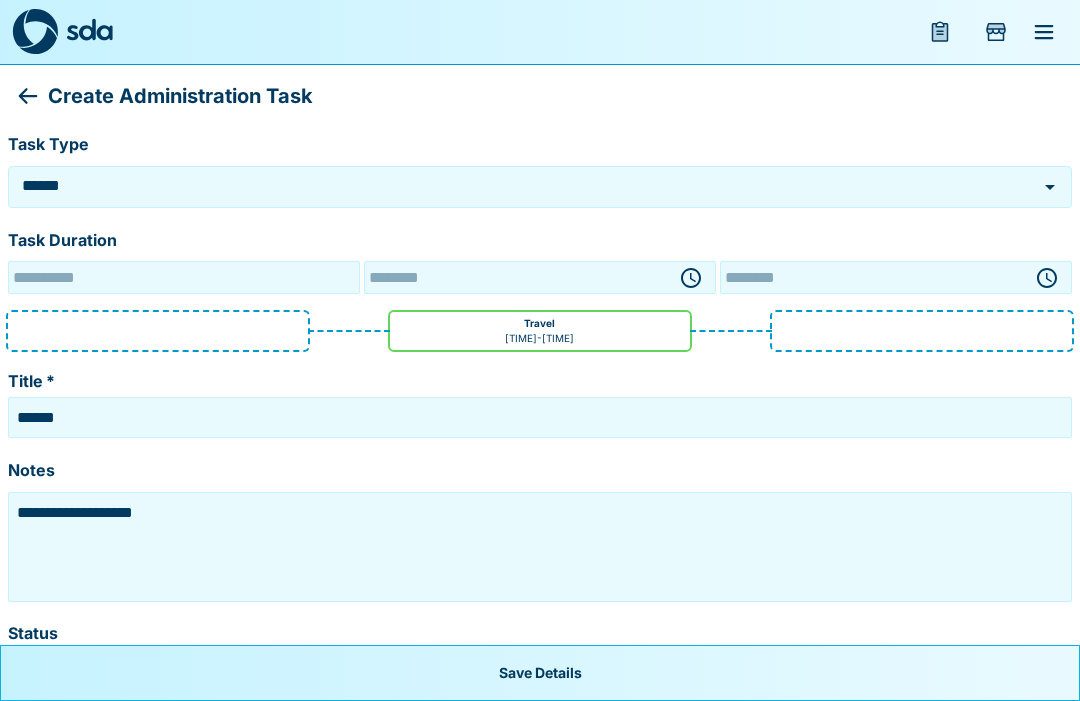 type on "**********" 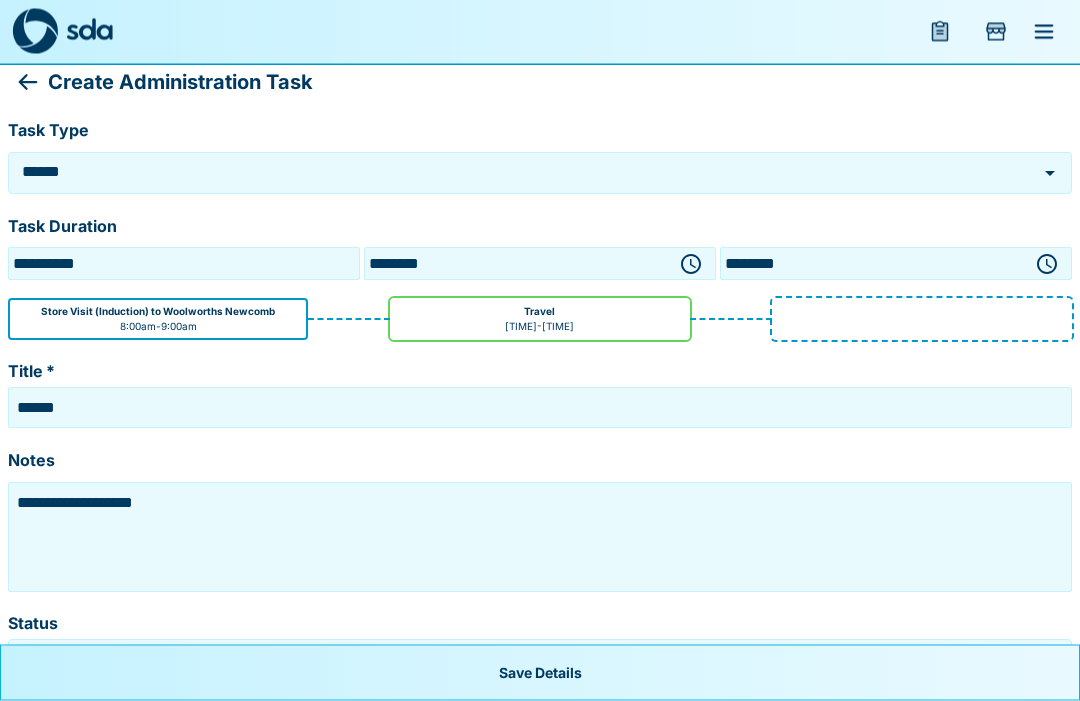 scroll, scrollTop: 0, scrollLeft: 0, axis: both 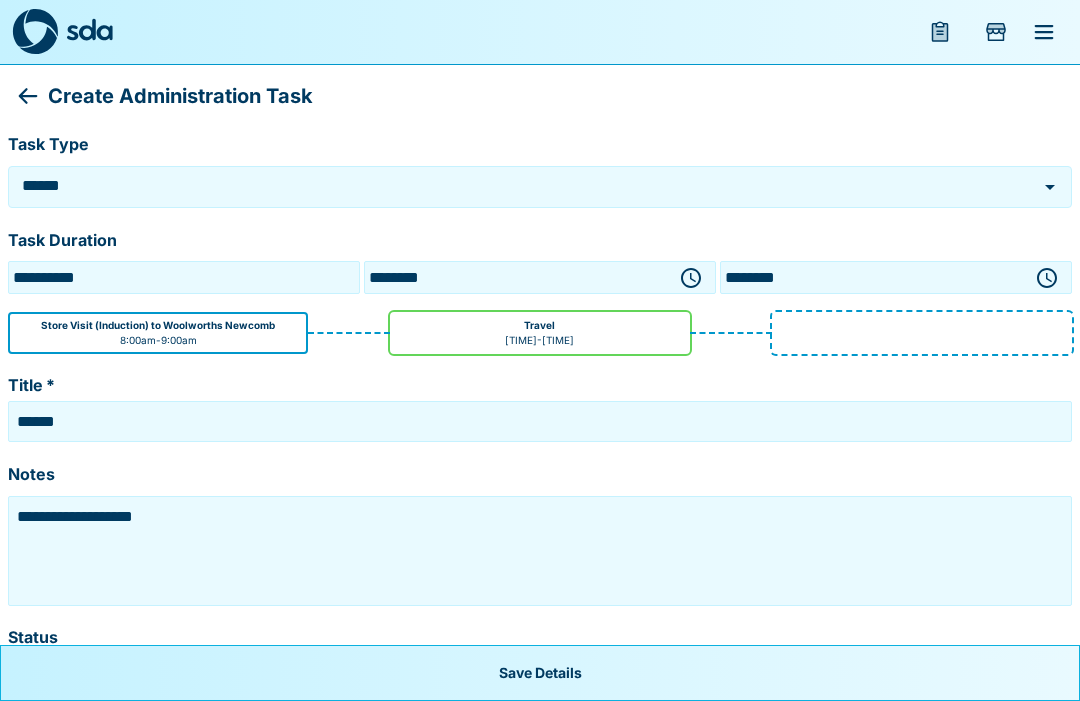 click 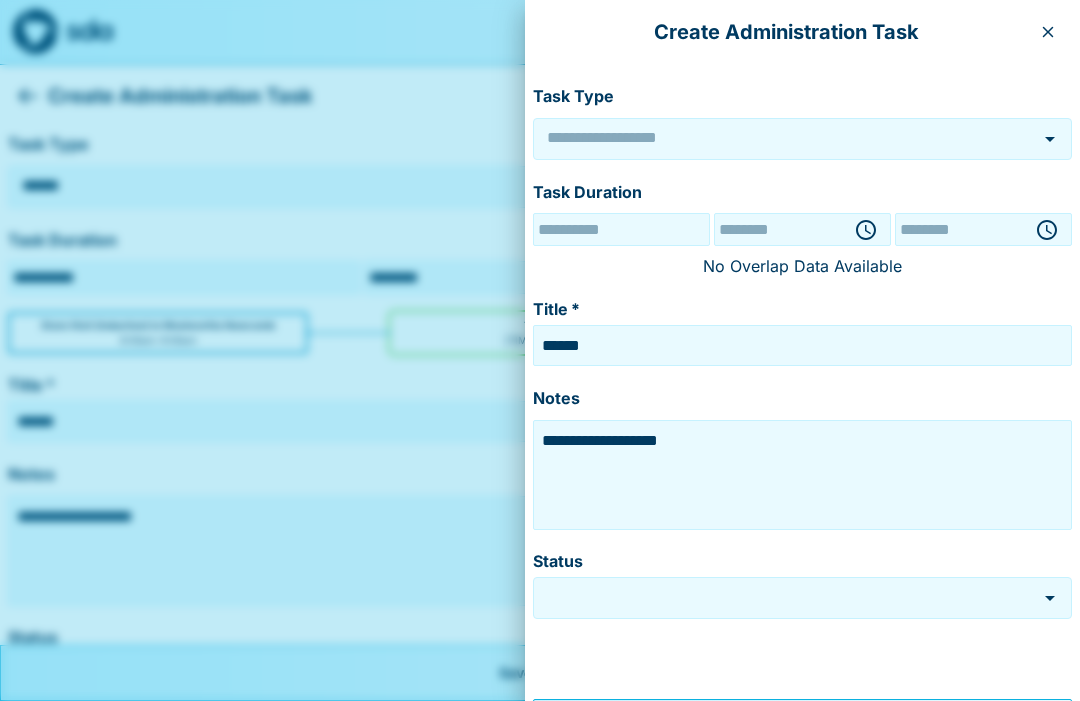 type on "******" 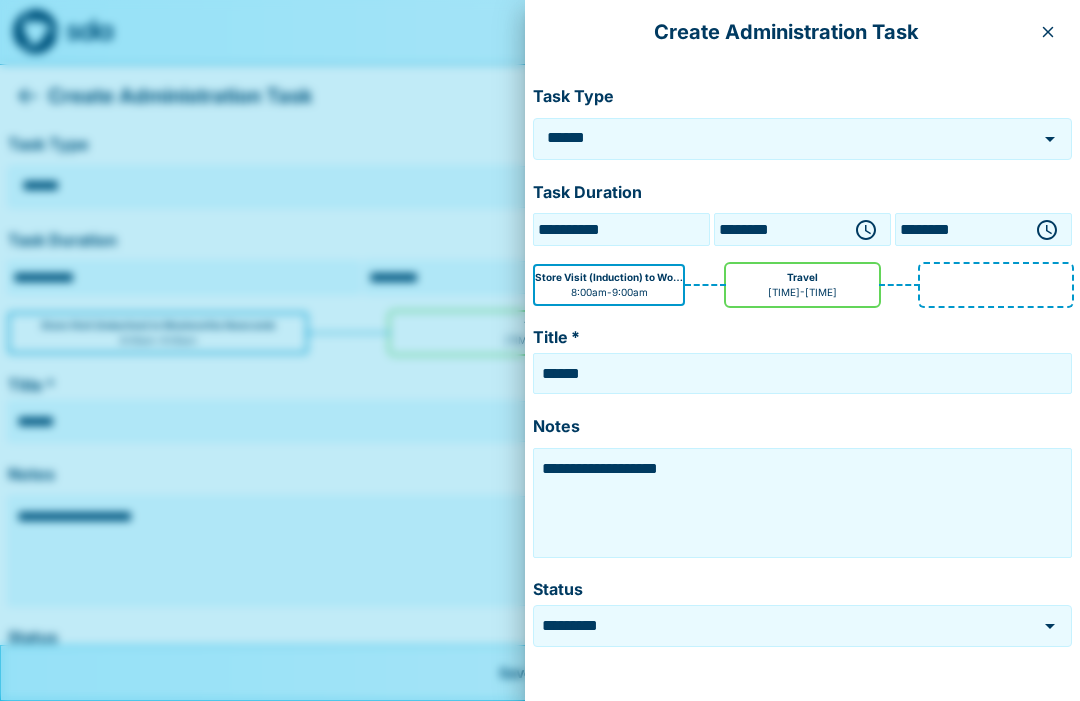 click on "Create Administration Task" at bounding box center (802, 32) 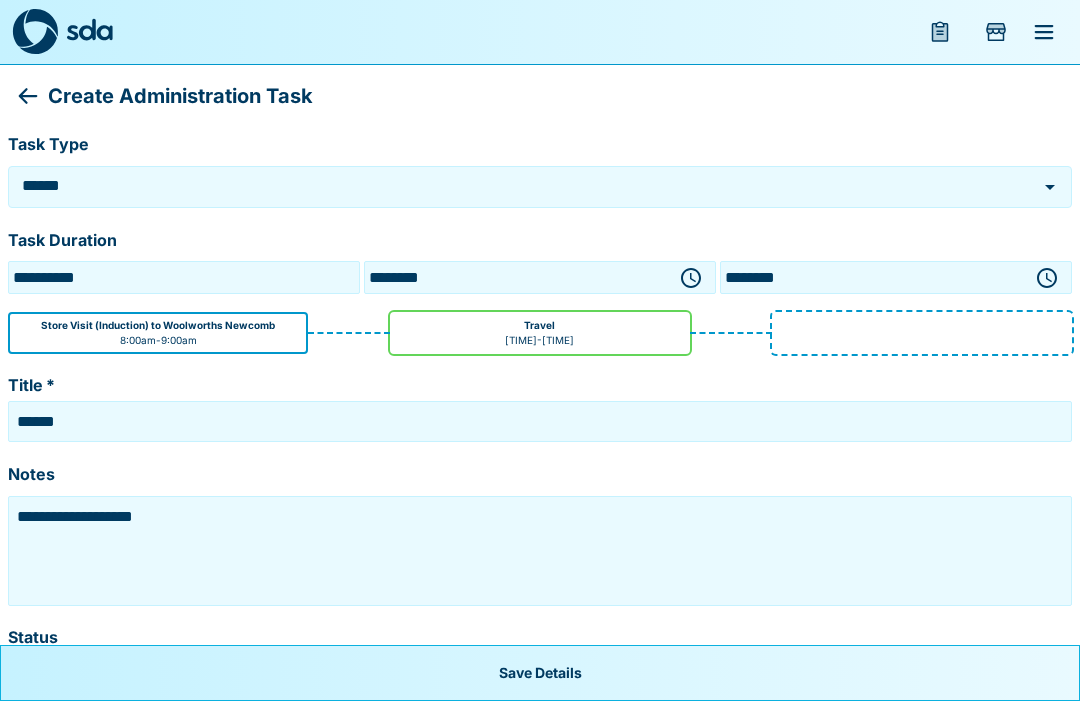 click 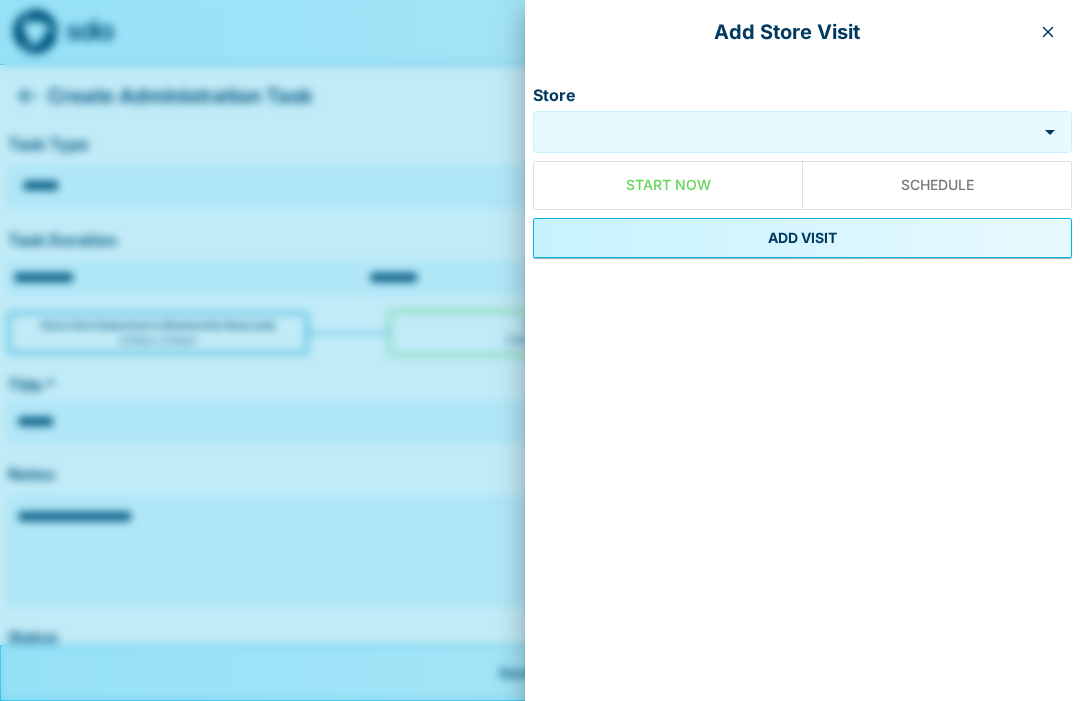 click on "Store" at bounding box center [785, 132] 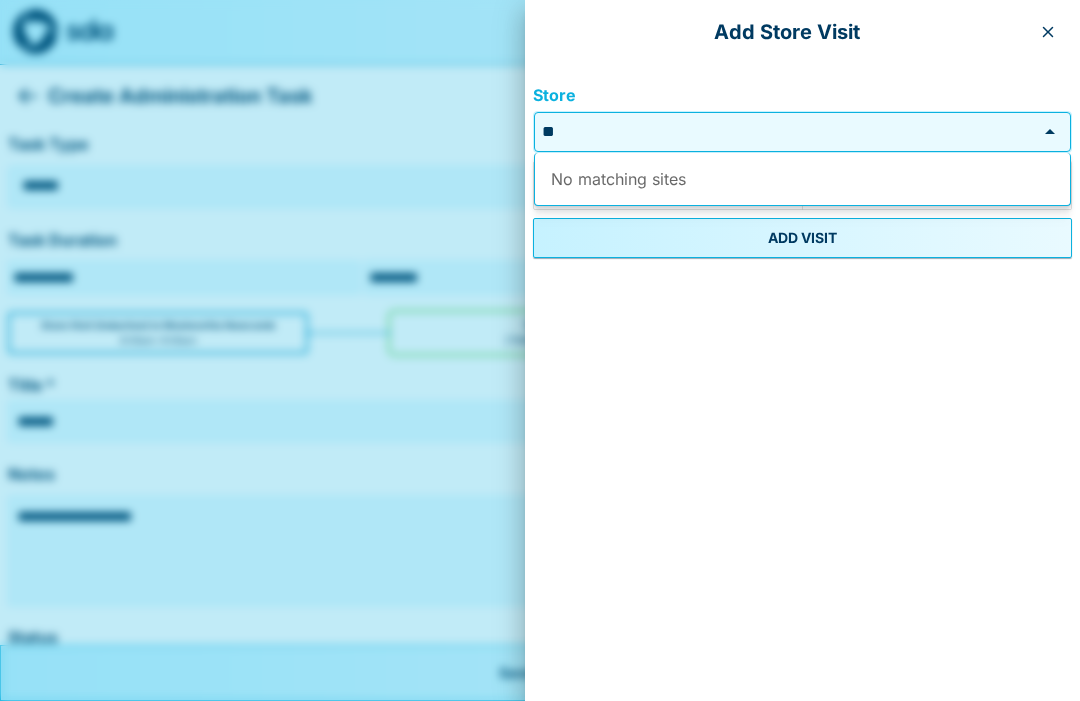 type on "*" 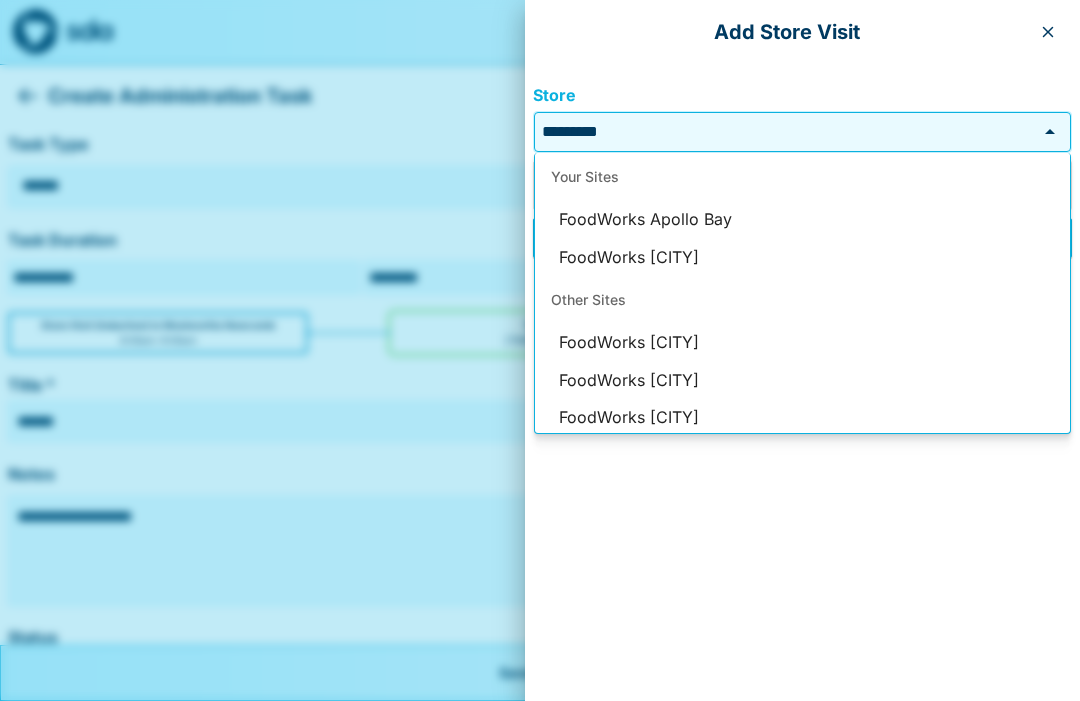 click on "FoodWorks Apollo Bay" at bounding box center [802, 220] 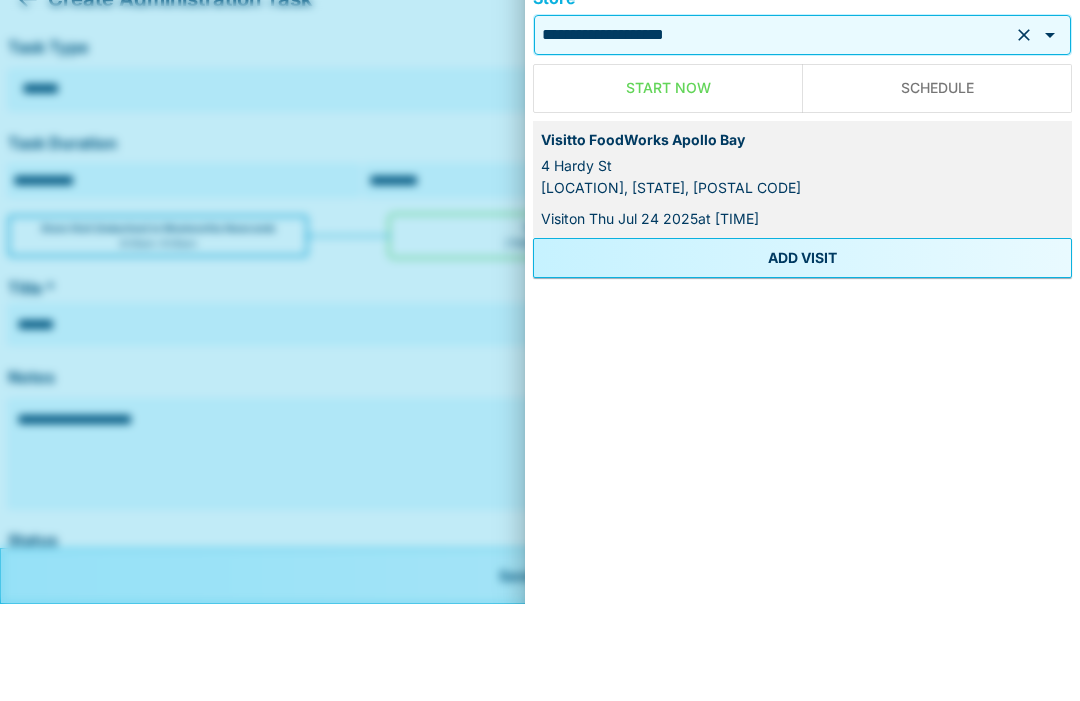 click on "ADD VISIT" at bounding box center (802, 355) 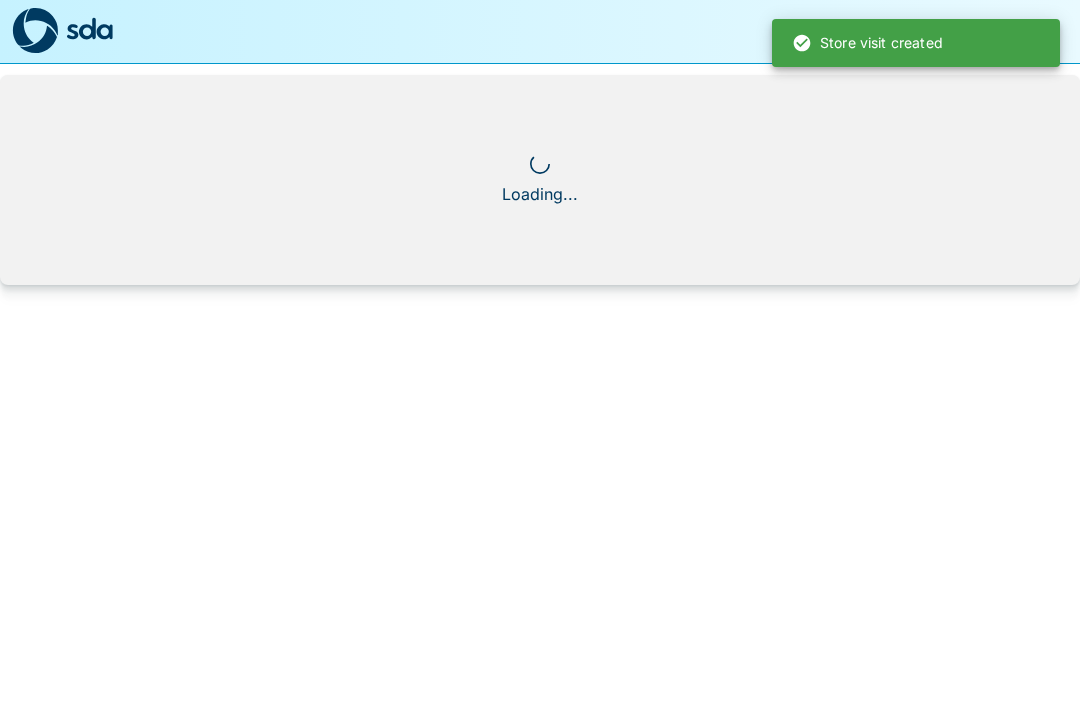 scroll, scrollTop: 1, scrollLeft: 0, axis: vertical 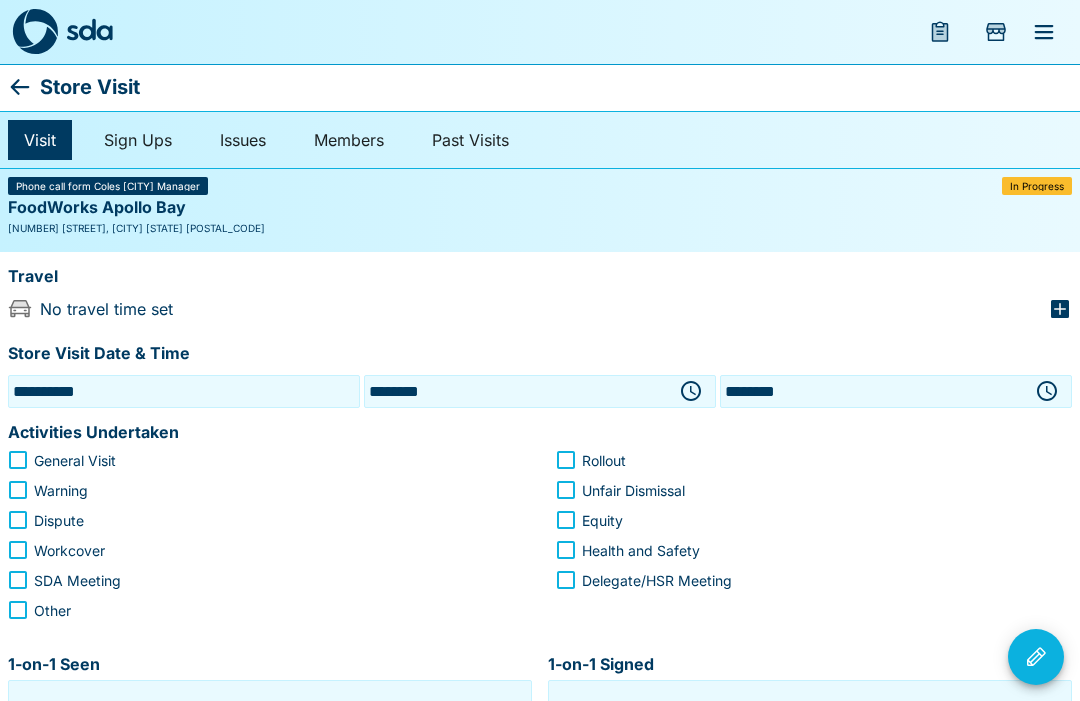 click 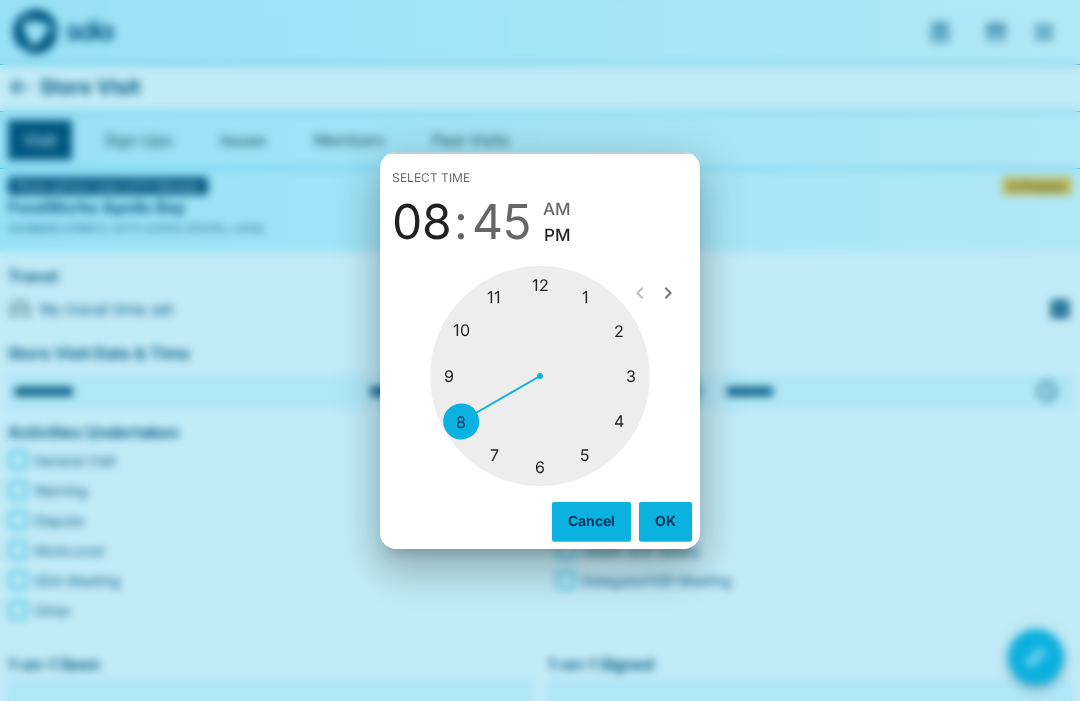 click at bounding box center [540, 376] 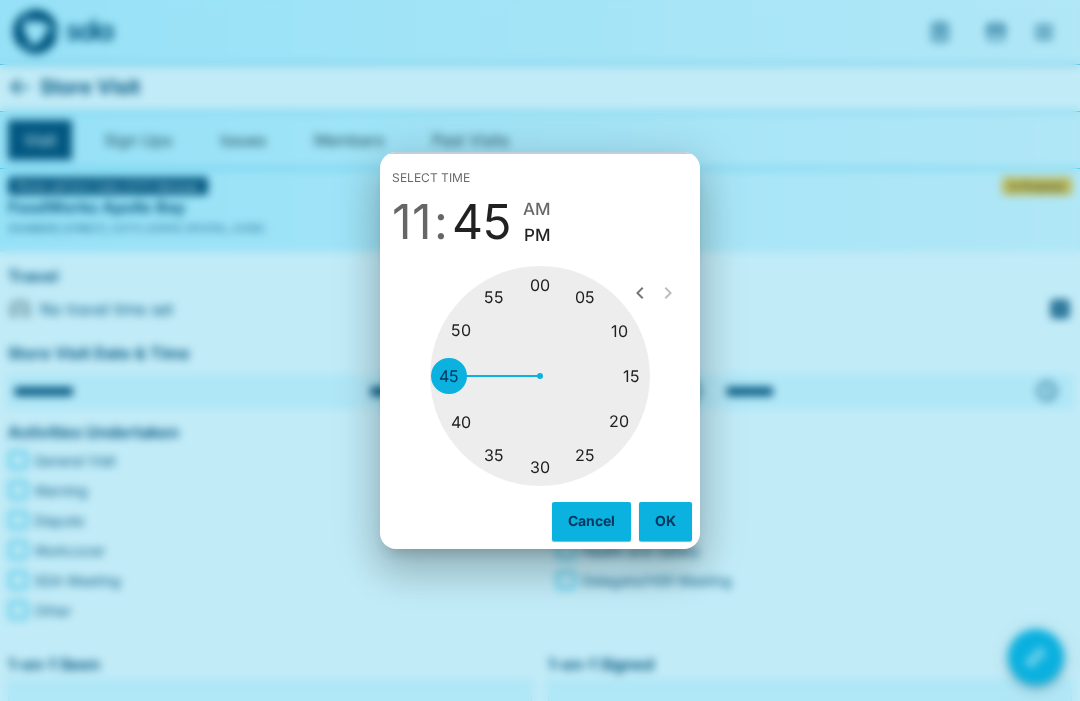 click at bounding box center (540, 376) 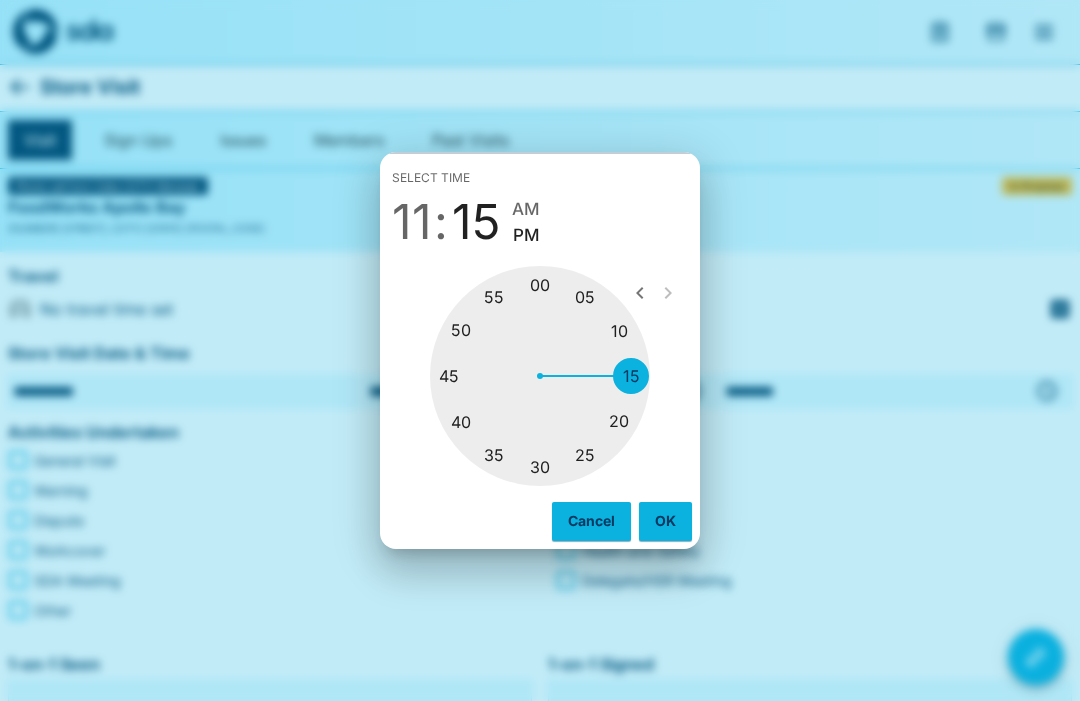 click on "AM" at bounding box center (526, 209) 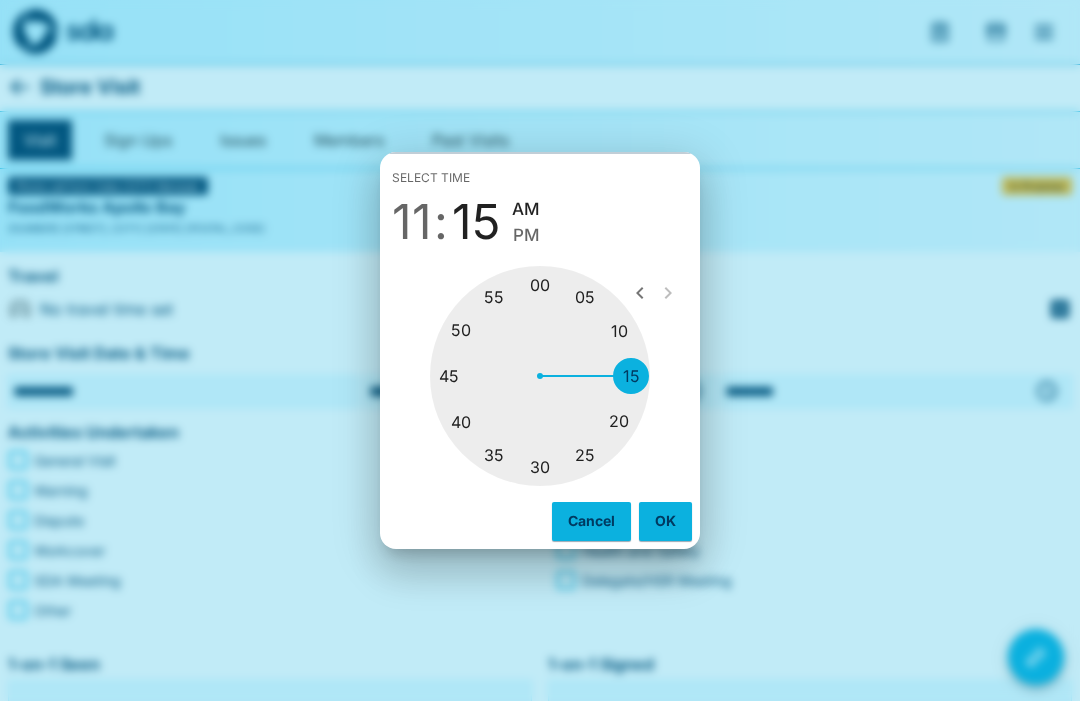click on "OK" at bounding box center [665, 521] 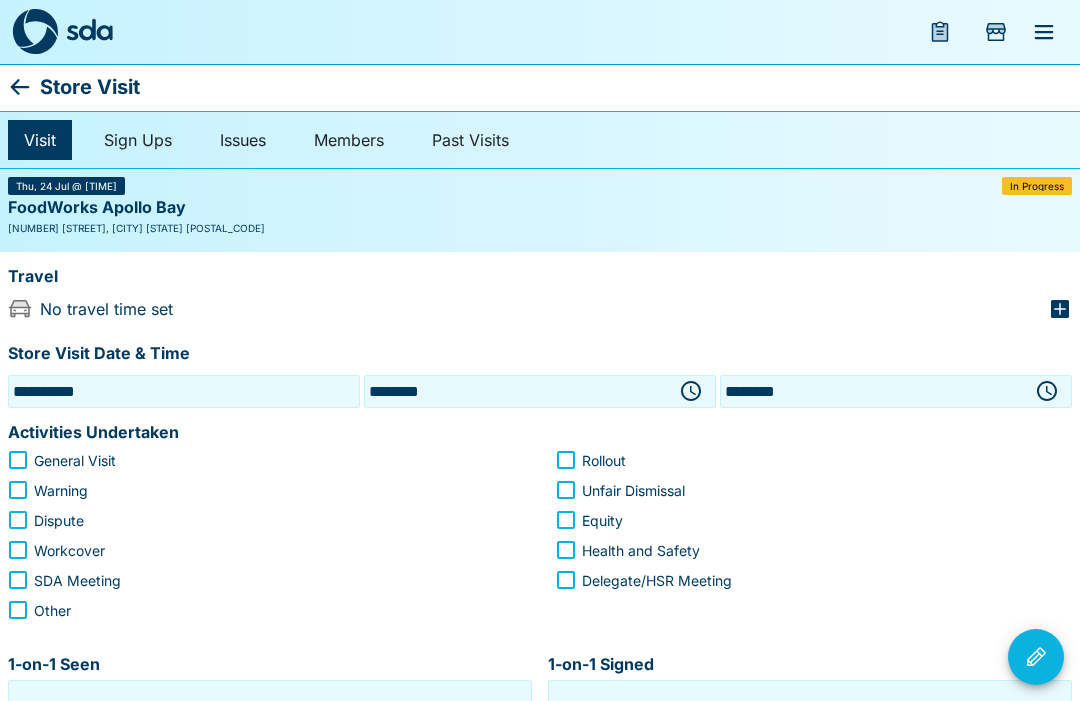 click 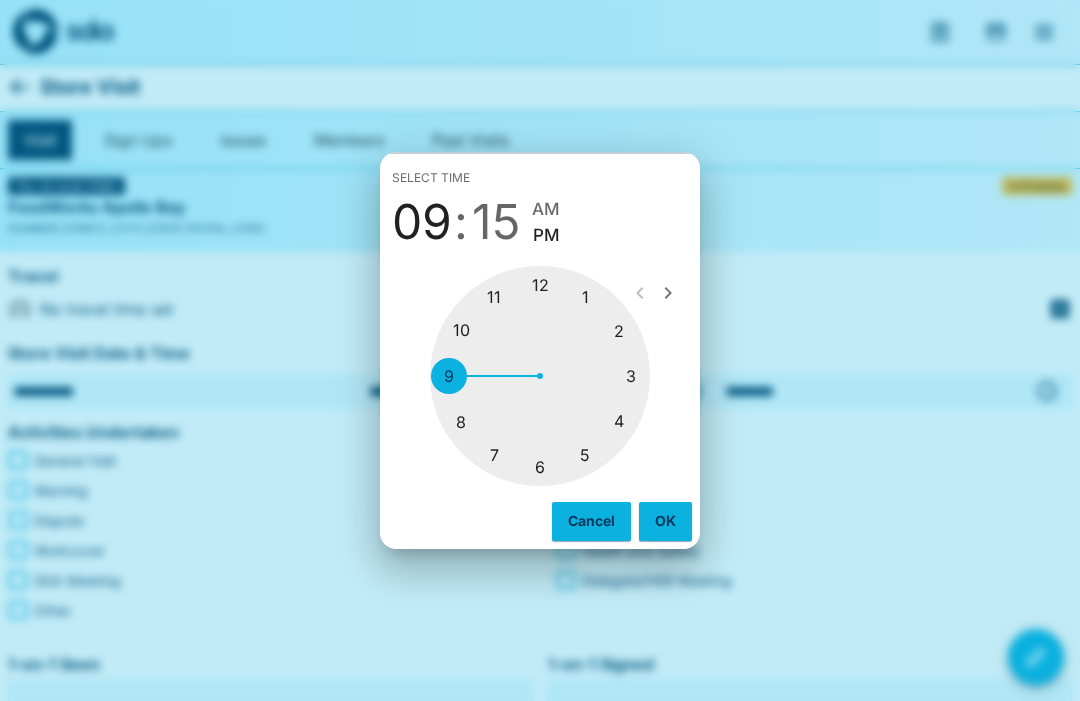 click at bounding box center [540, 376] 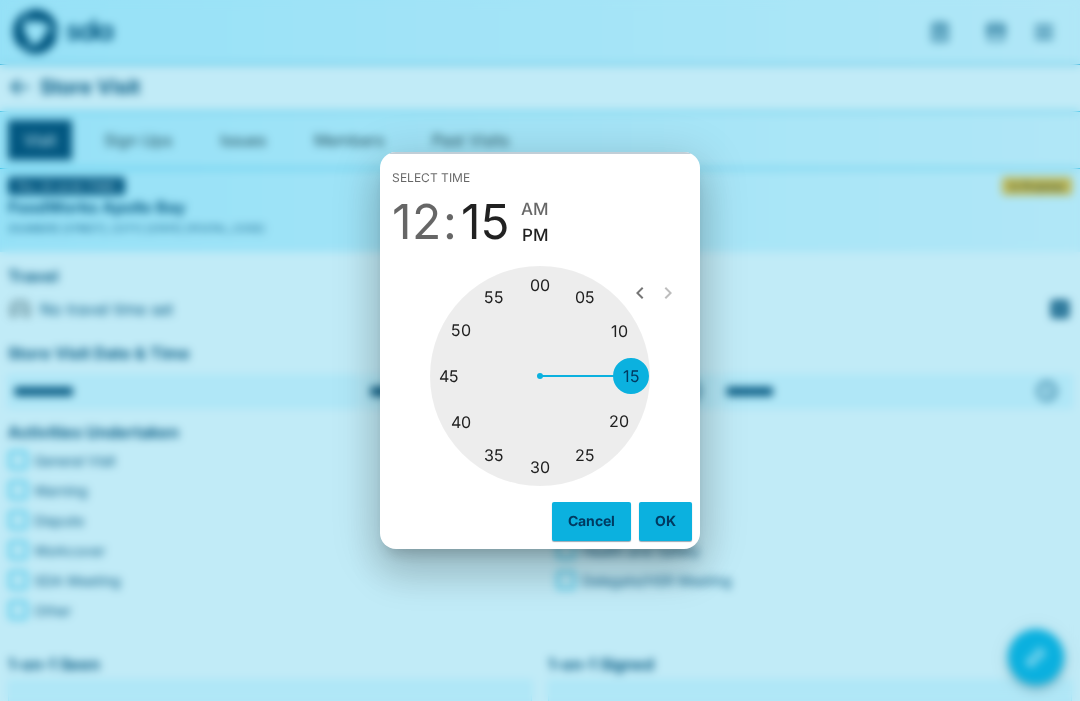 click at bounding box center (540, 376) 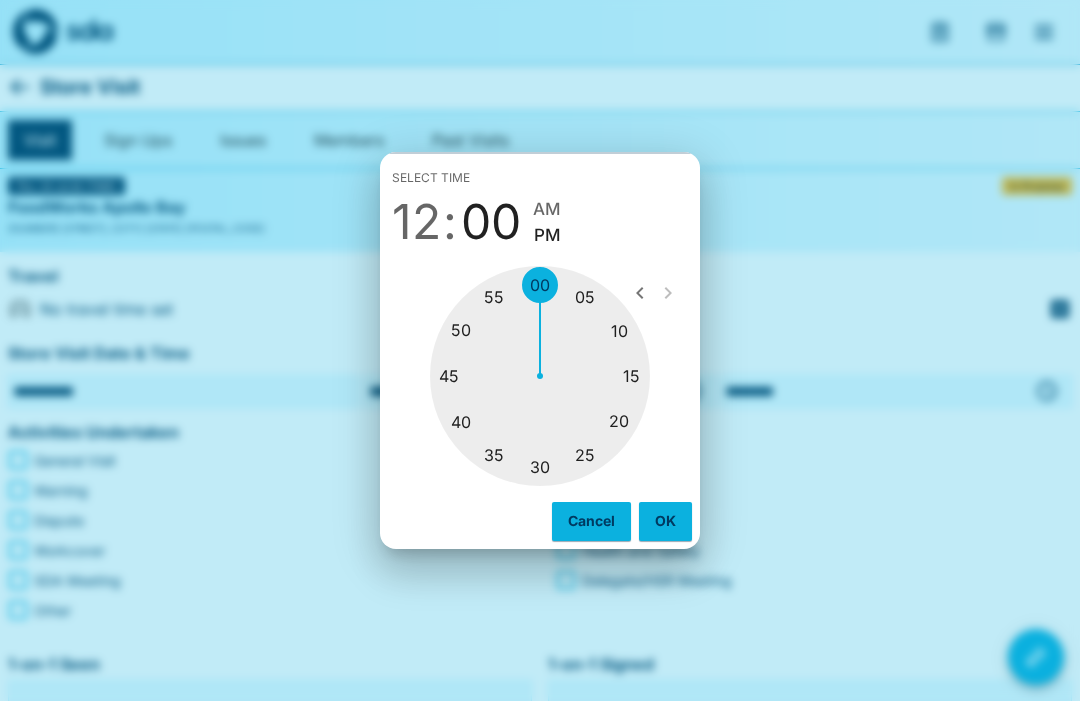 click on "OK" at bounding box center [665, 521] 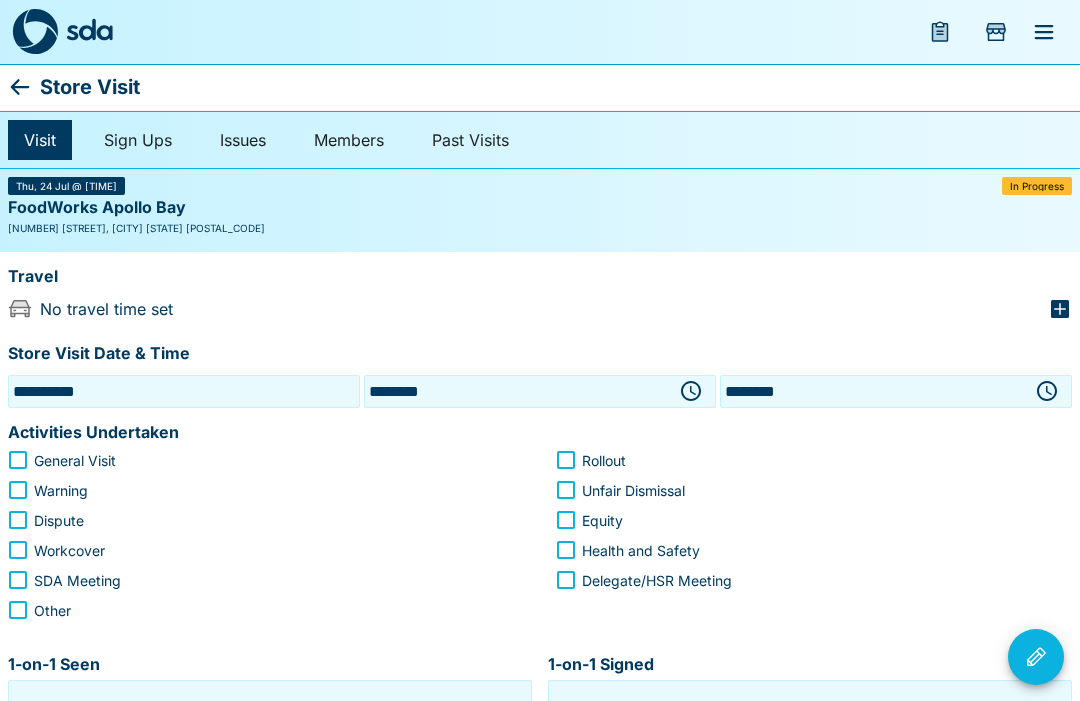 click 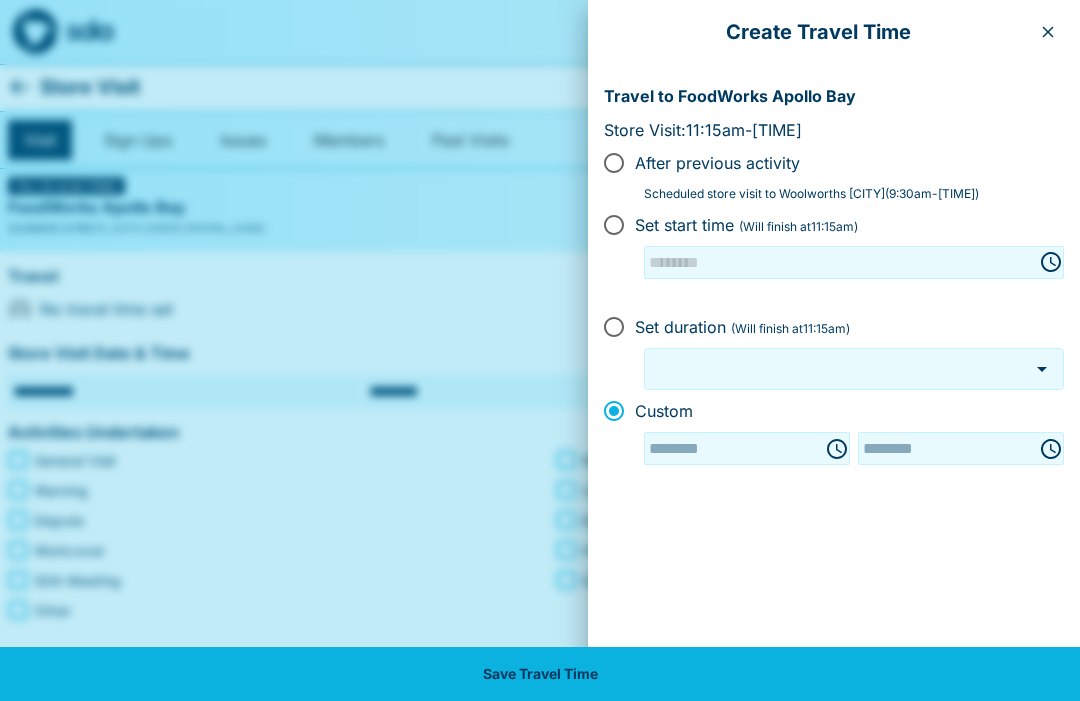 type on "********" 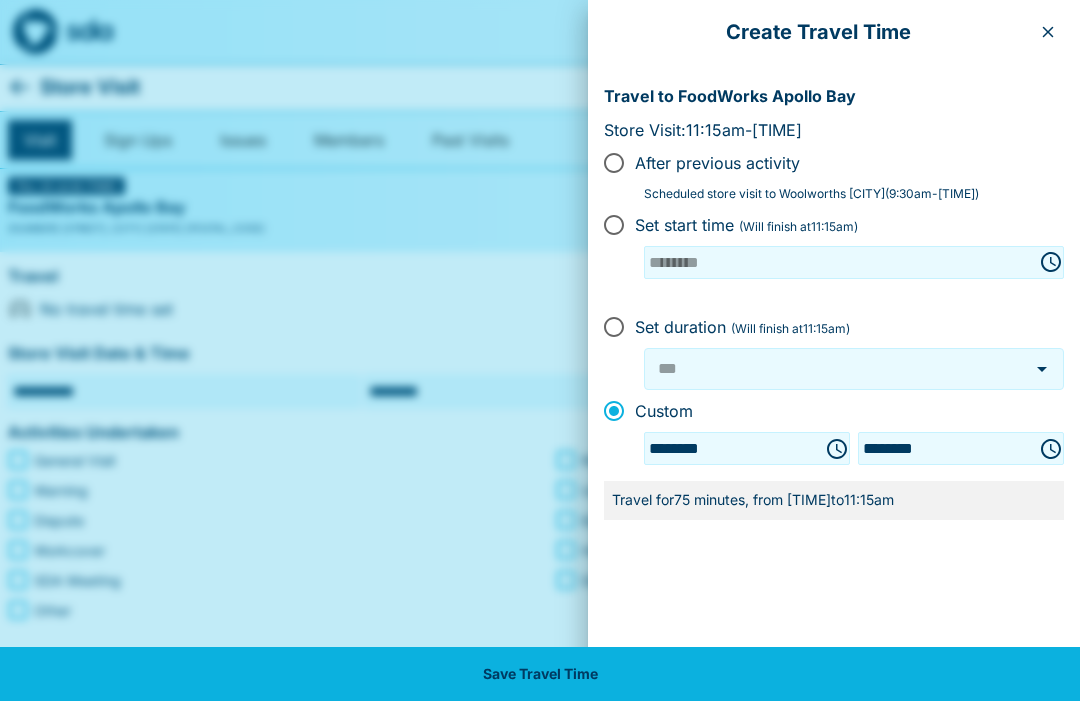 click 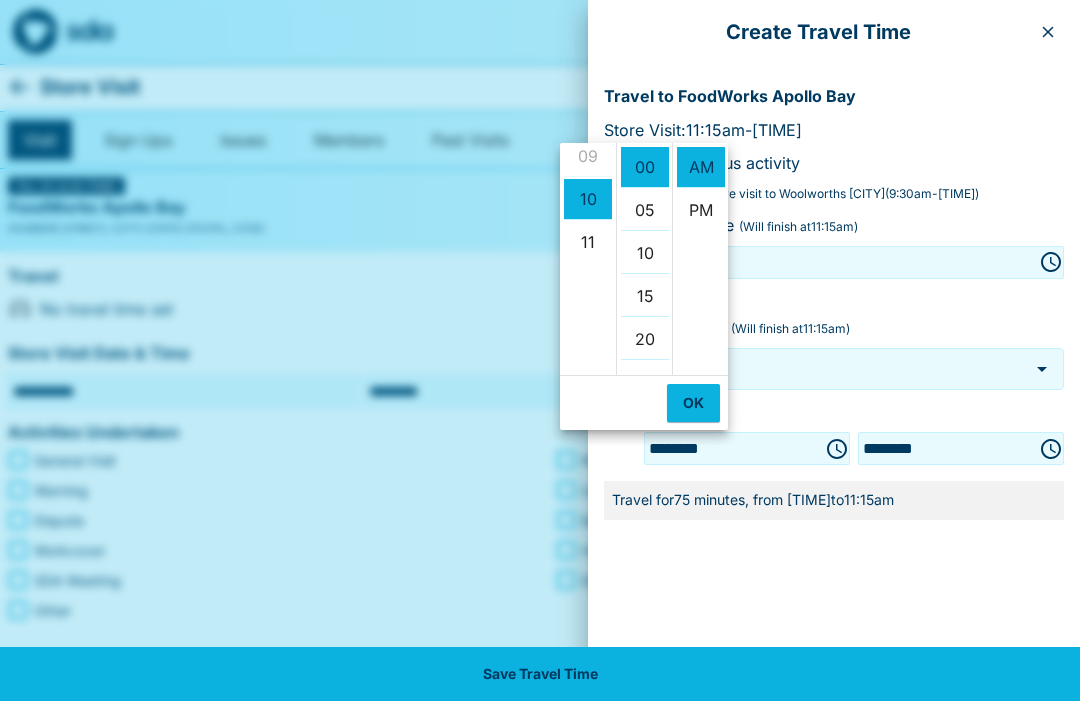 scroll, scrollTop: 397, scrollLeft: 0, axis: vertical 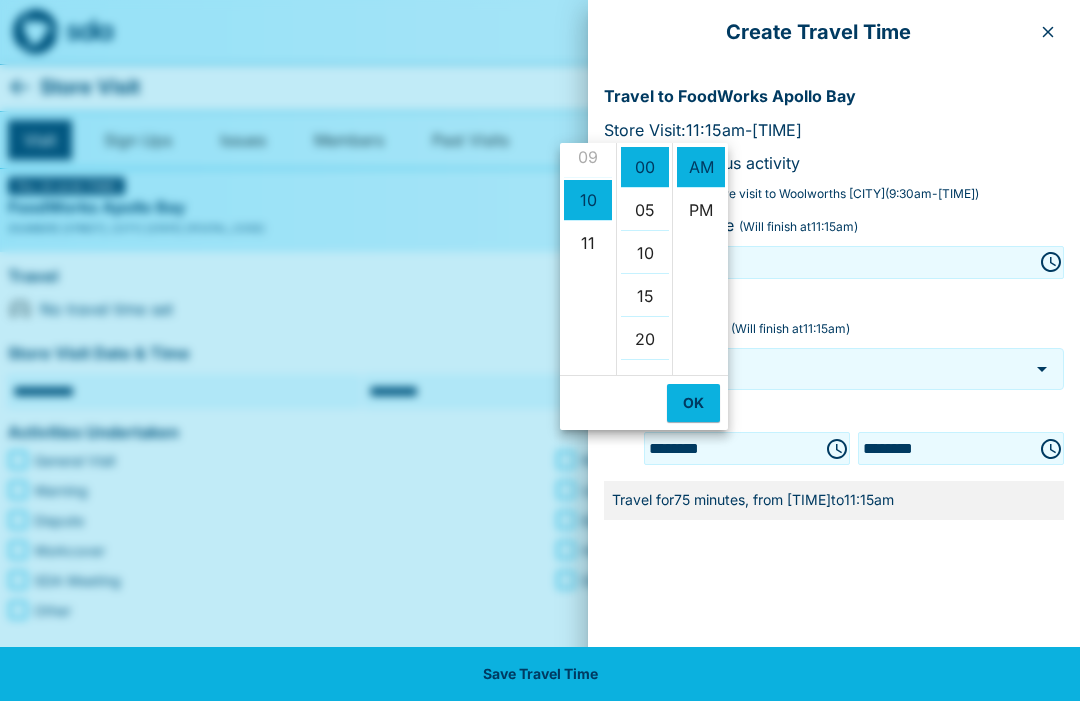 click on "12 01 02 03 04 05 06 07 08 09 10 11" at bounding box center [588, 259] 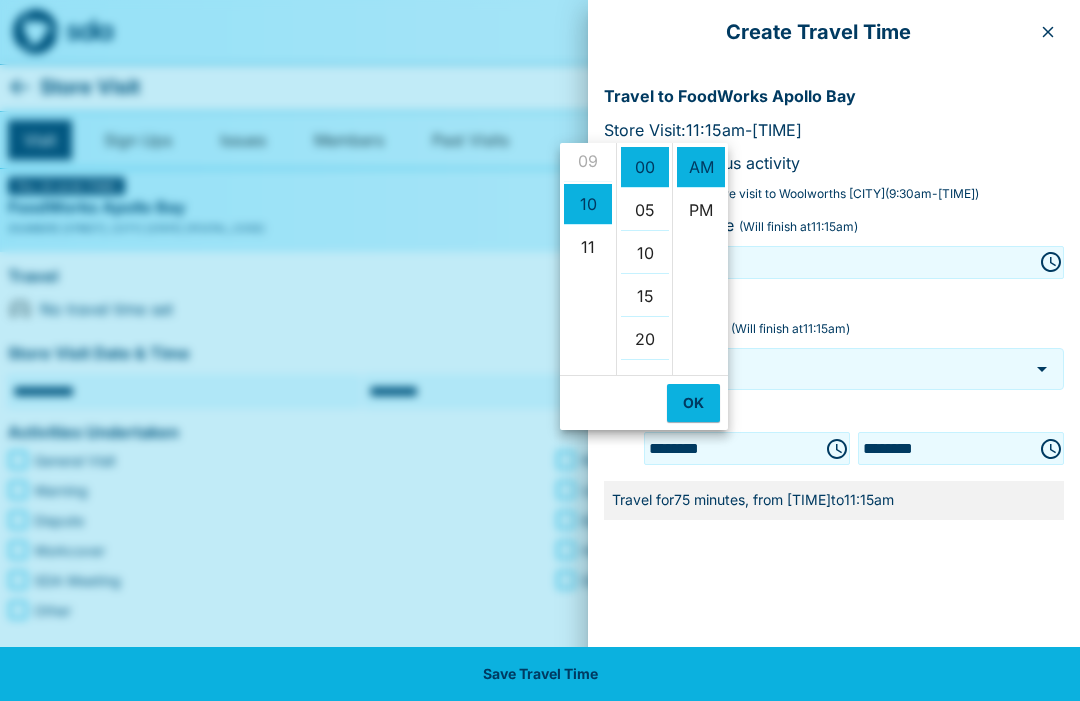 scroll, scrollTop: 395, scrollLeft: 0, axis: vertical 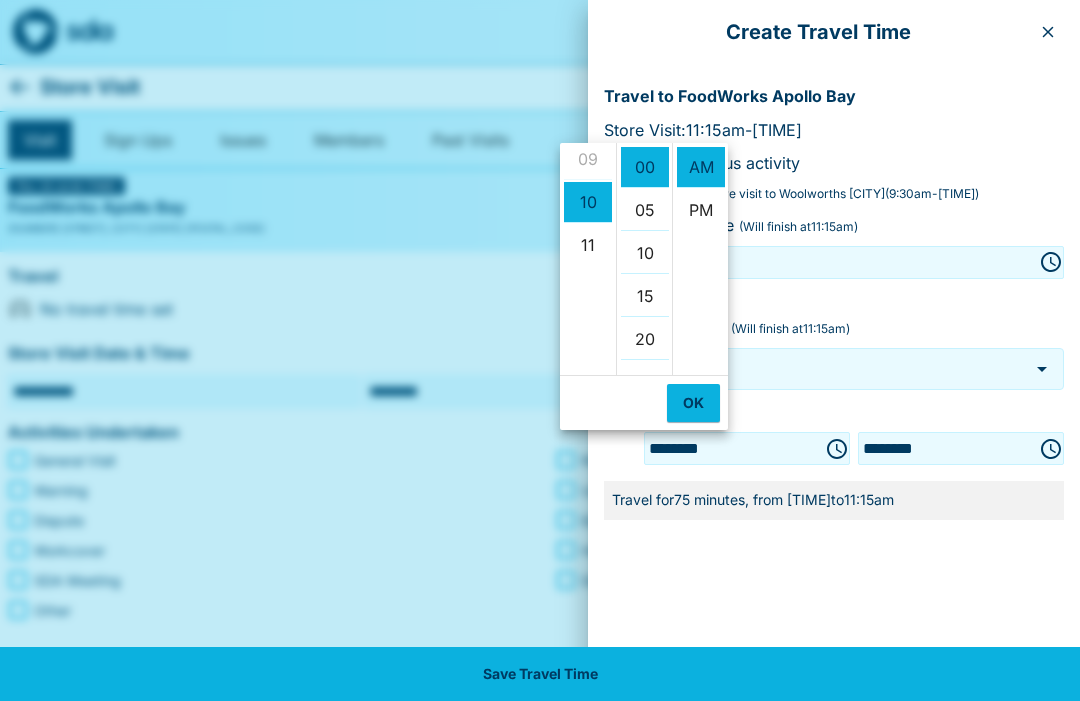 click on "00 05 10 15 20 25 30 35 40 45 50 55" at bounding box center (644, 259) 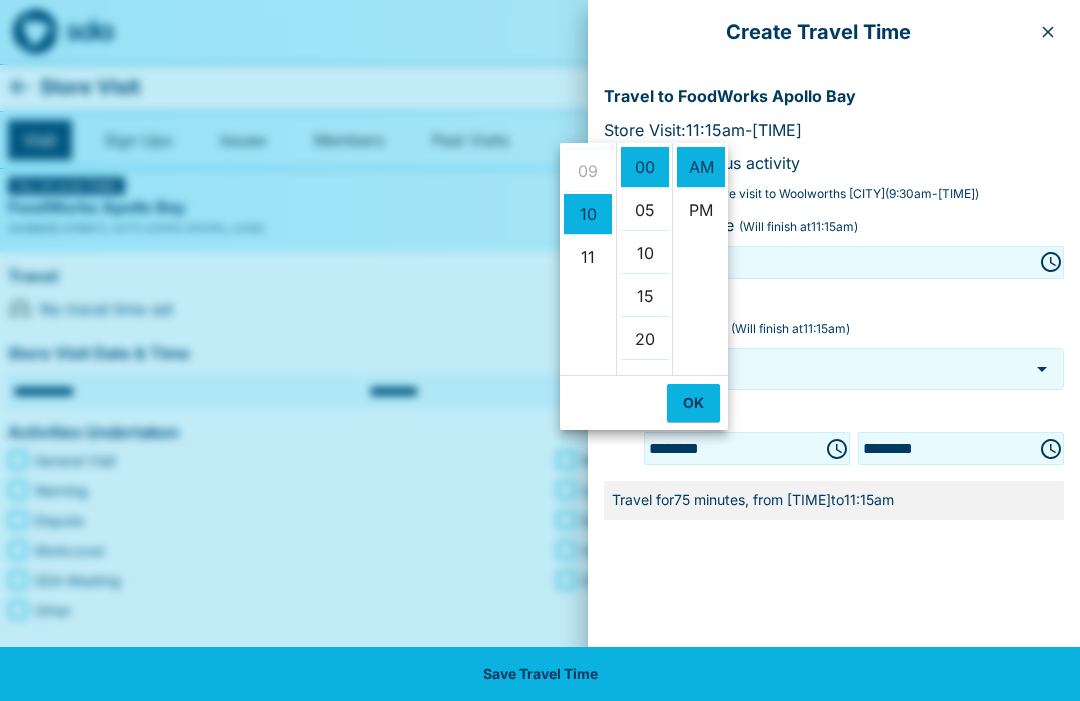 scroll, scrollTop: 393, scrollLeft: 0, axis: vertical 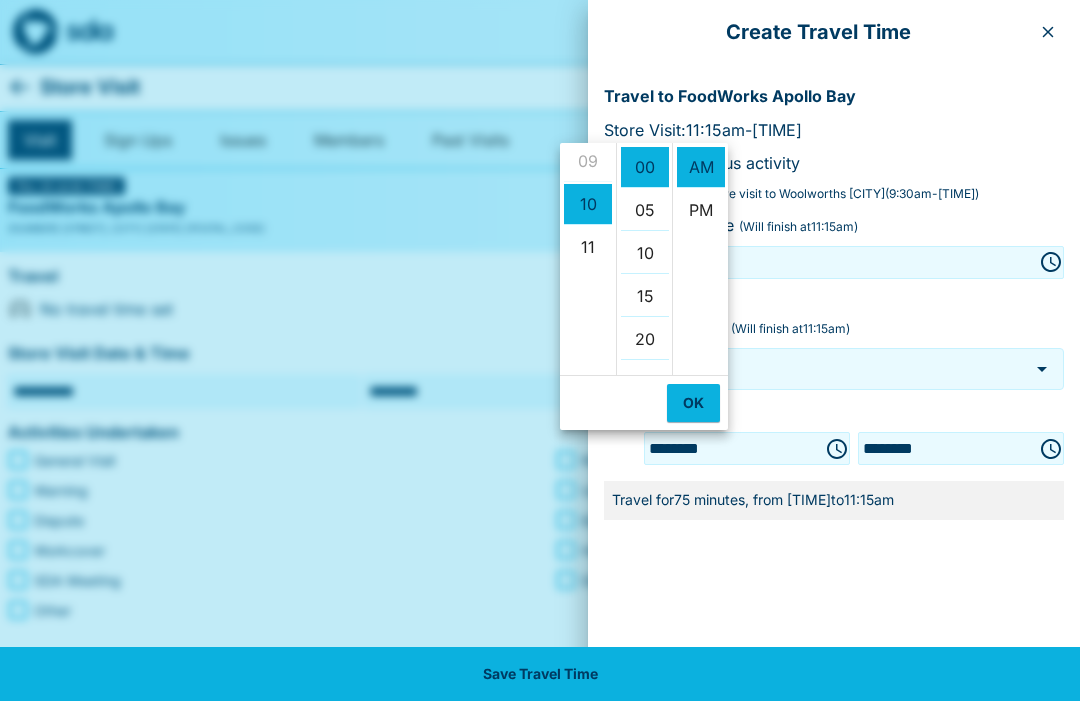 click on "12 01 02 03 04 05 06 07 08 09 10 11" at bounding box center (588, 259) 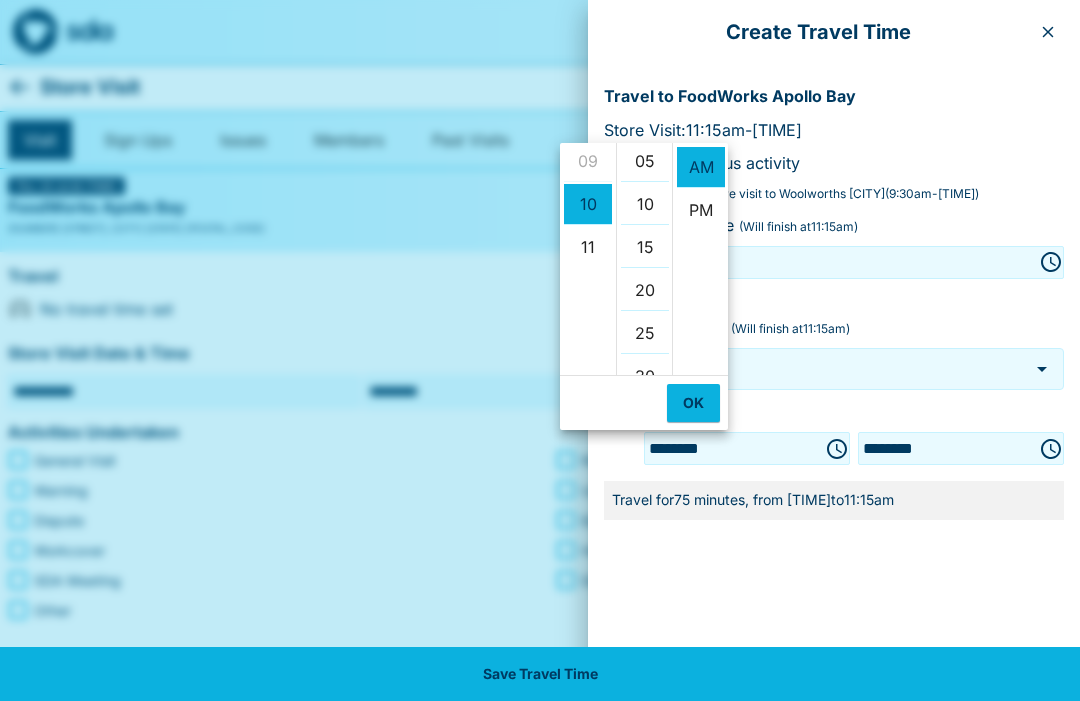 scroll, scrollTop: 46, scrollLeft: 0, axis: vertical 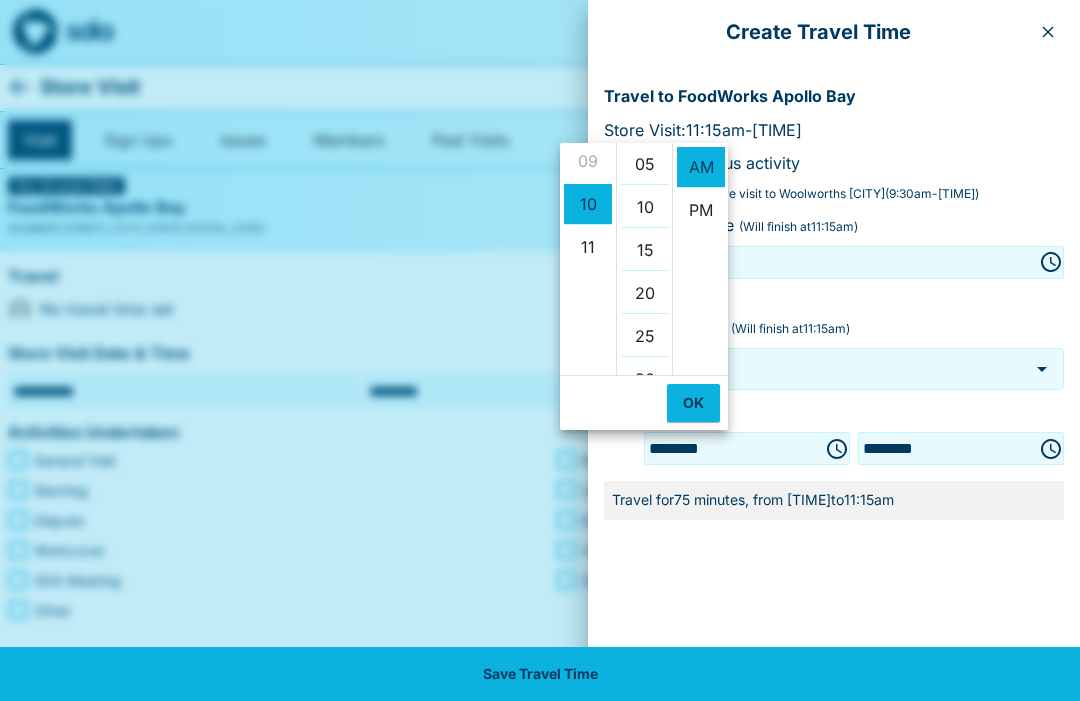 click on "05" at bounding box center [645, 164] 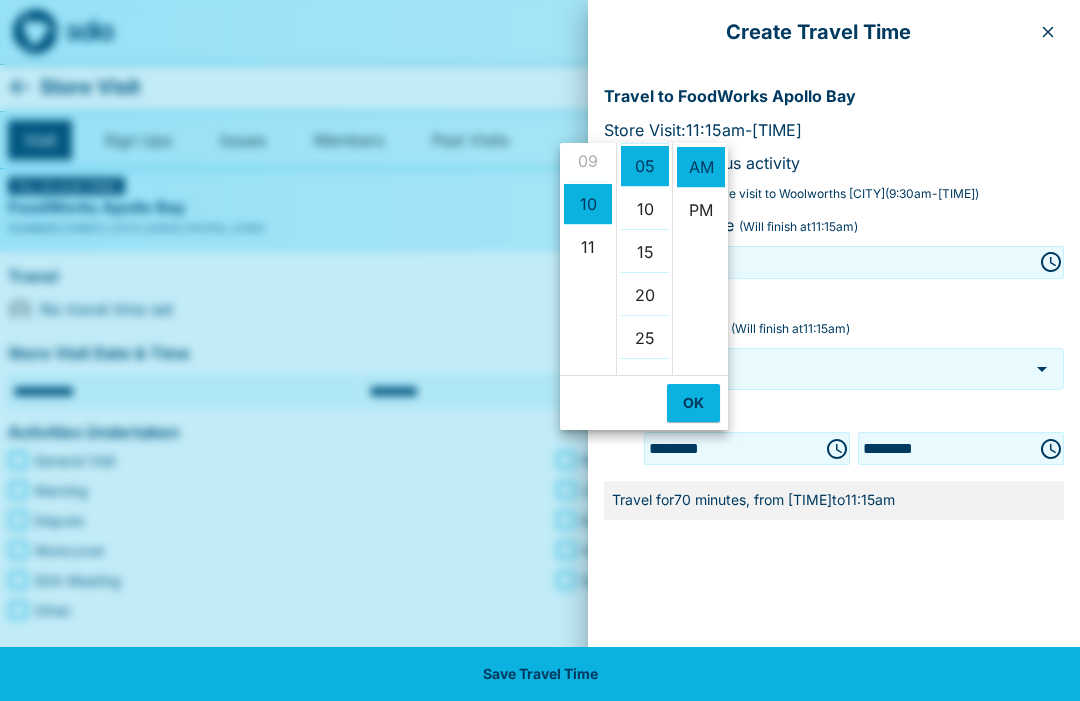 scroll, scrollTop: 43, scrollLeft: 0, axis: vertical 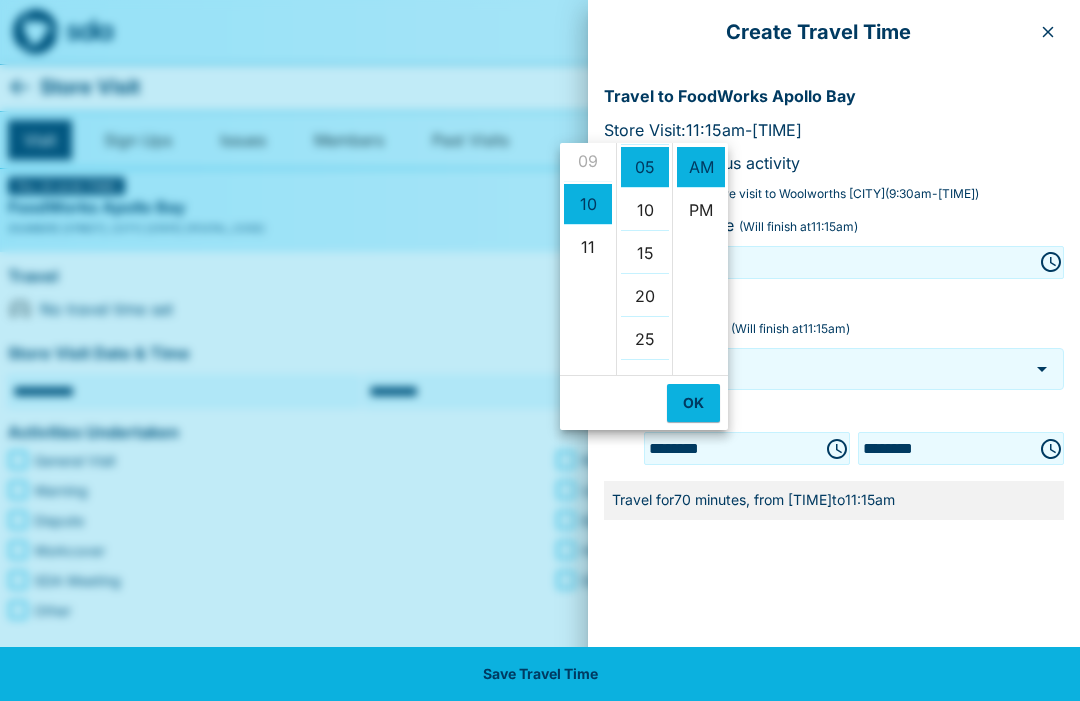 click on "12 01 02 03 04 05 06 07 08 09 10 11" at bounding box center (588, 259) 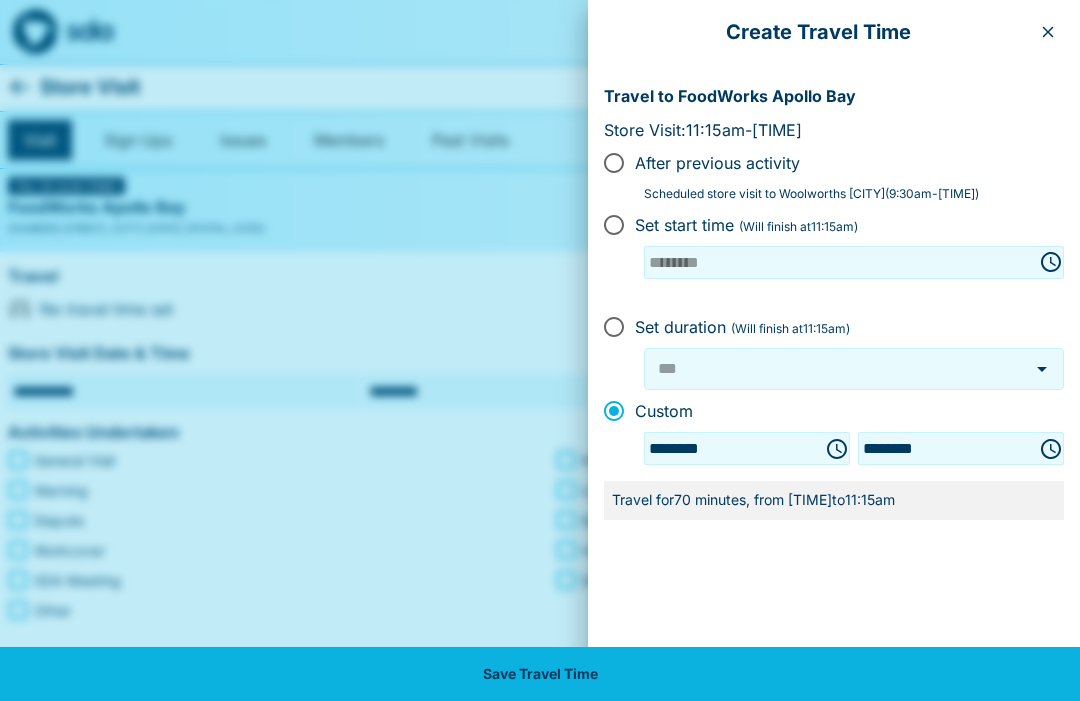 click on "Create Travel Time Travel to FoodWorks [CITY] Store Visit: [TIME] - [TIME] After previous activity Scheduled store visit to Woolworths [CITY] ( [TIME] - [TIME] ) Set start time (Will finish at [TIME]) ******** ​ ​ Set duration (Will finish at [TIME]) *** Custom ******** ******** Travel for [NUMBER] minutes , from [TIME] to [TIME] Save Travel Time" at bounding box center [834, 350] 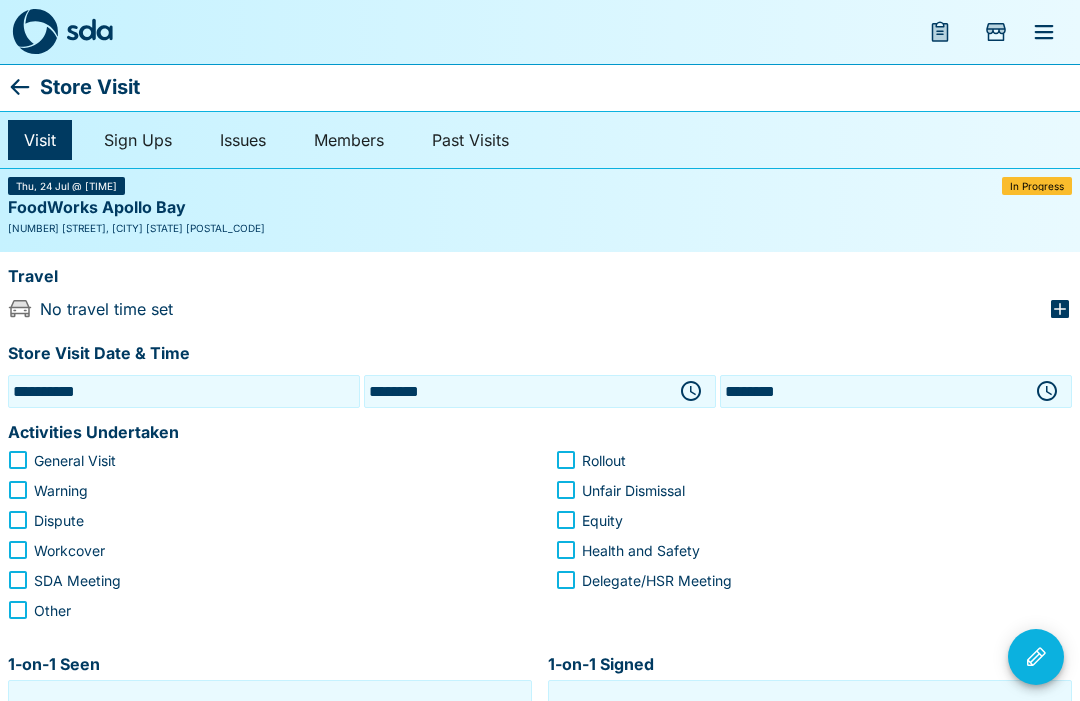 click 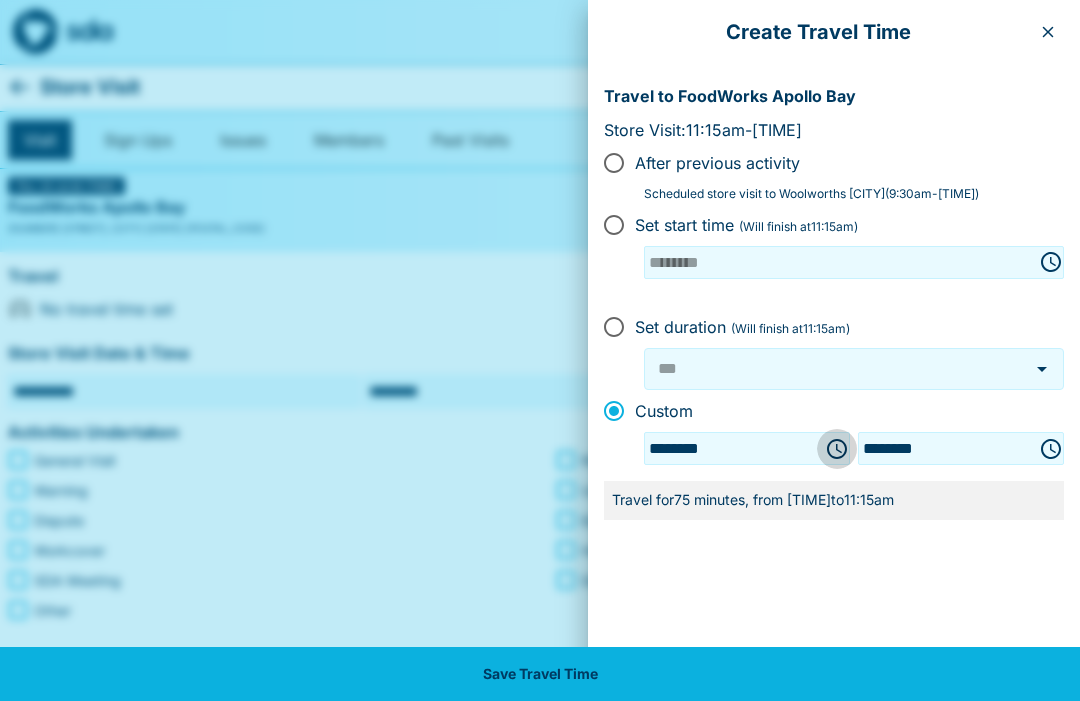 click 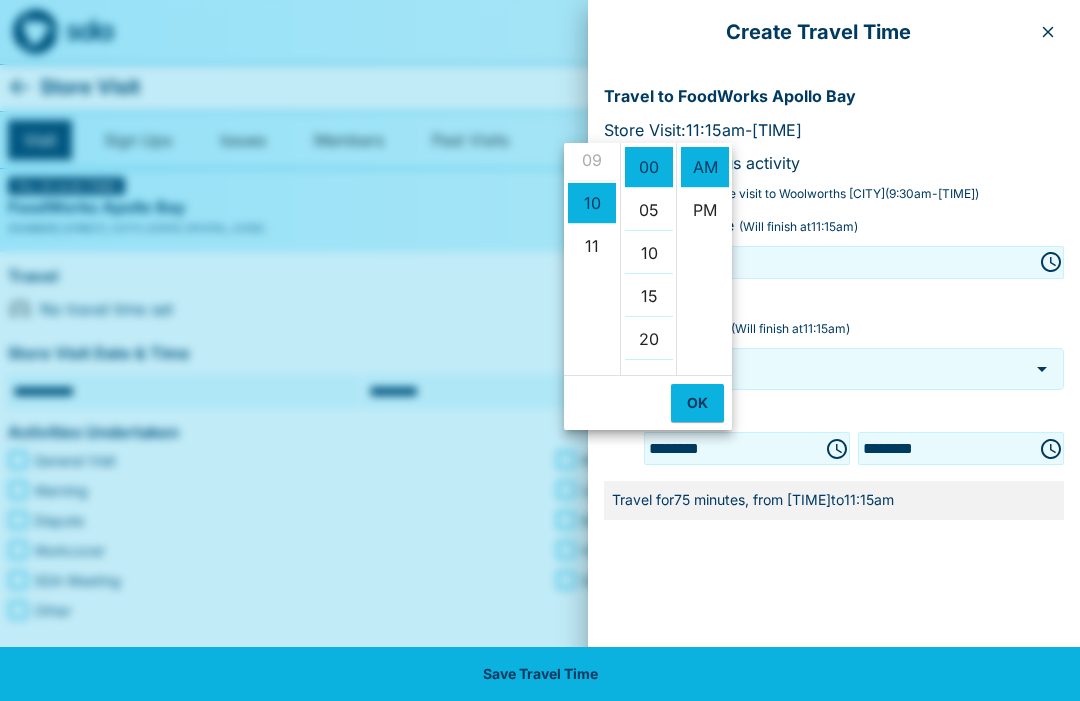 scroll, scrollTop: 393, scrollLeft: 0, axis: vertical 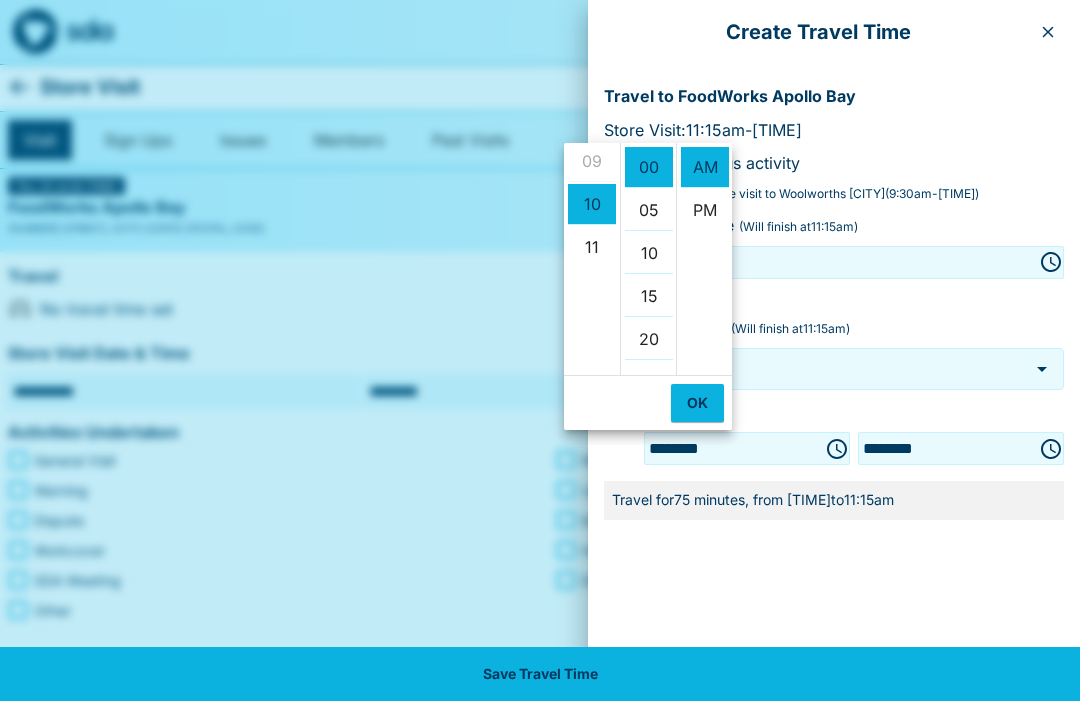 click on "12 01 02 03 04 05 06 07 08 09 10 11" at bounding box center (592, 259) 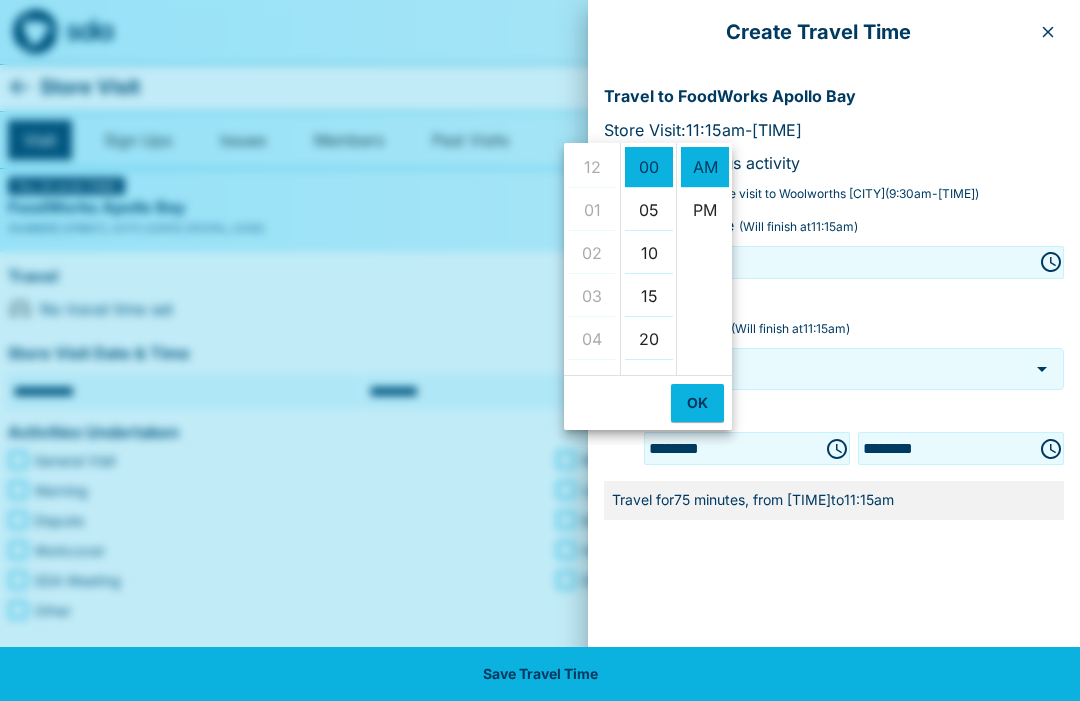 scroll, scrollTop: 0, scrollLeft: 0, axis: both 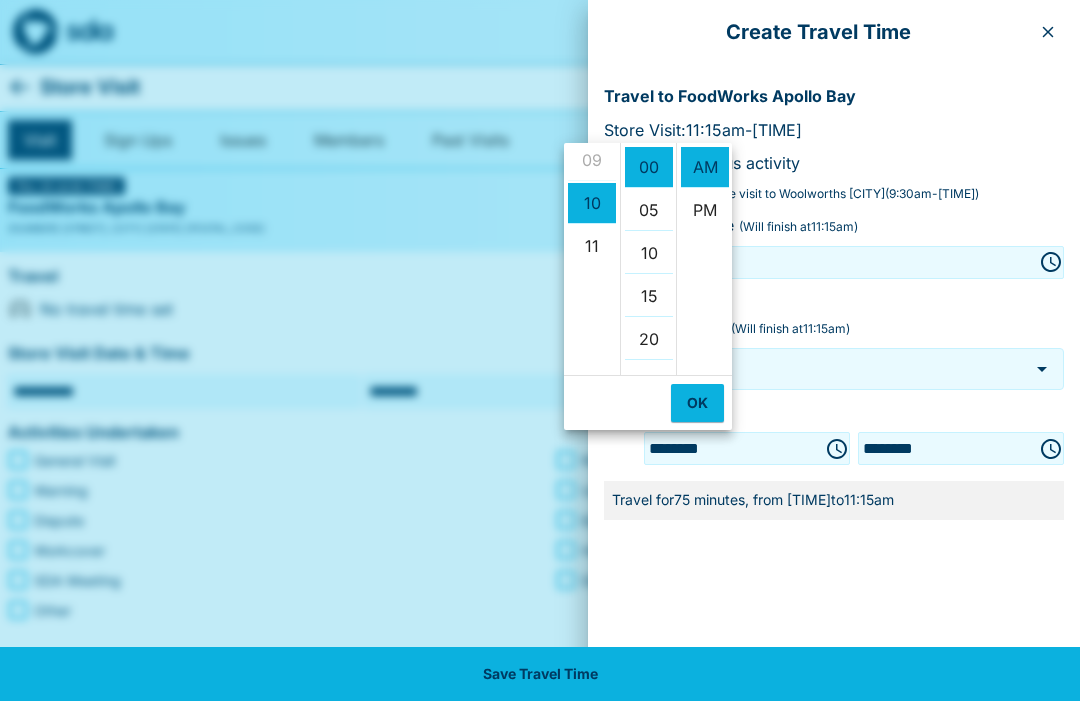 click on "12 01 02 03 04 05 06 07 08 09 10 11" at bounding box center (592, 259) 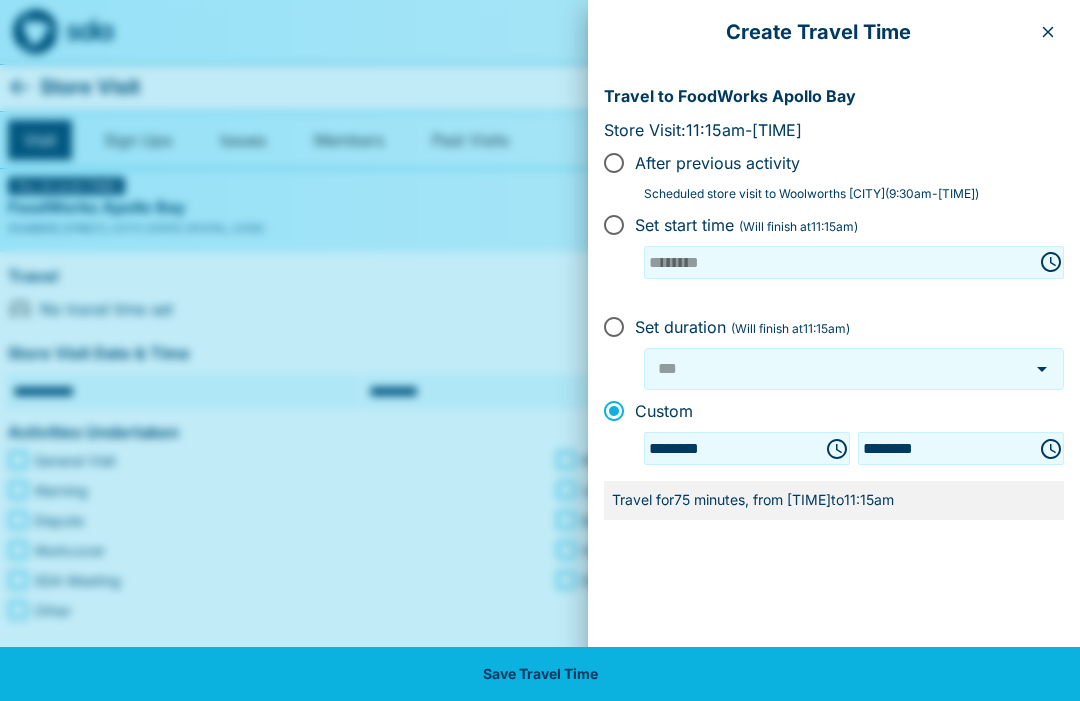 click at bounding box center [1048, 32] 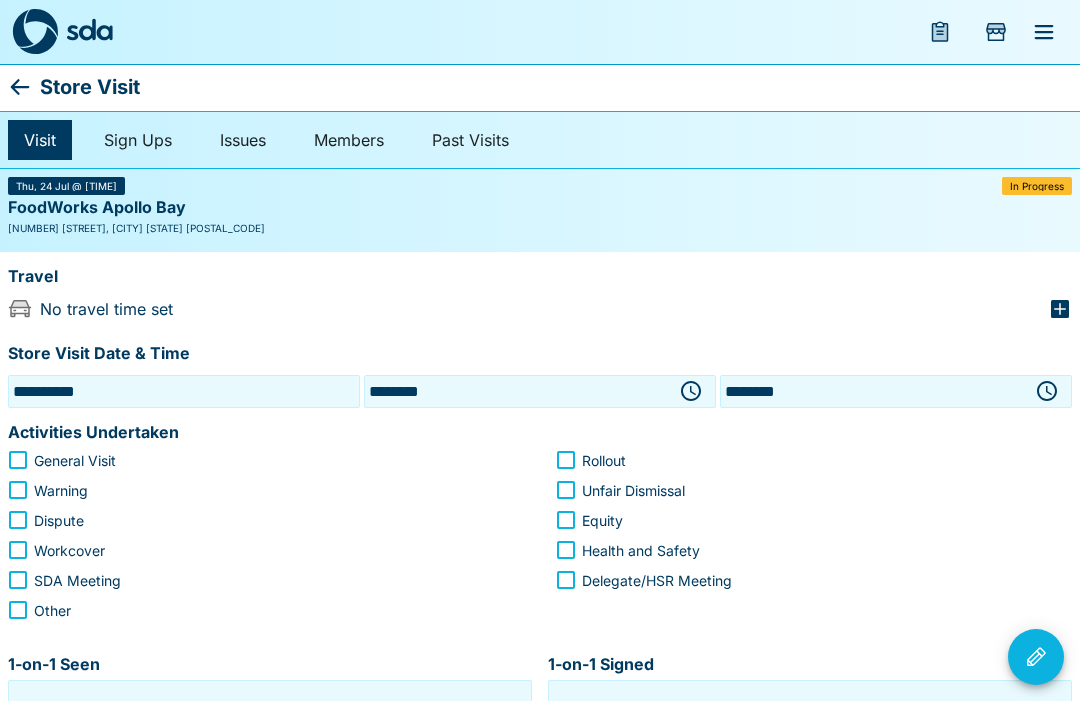 click 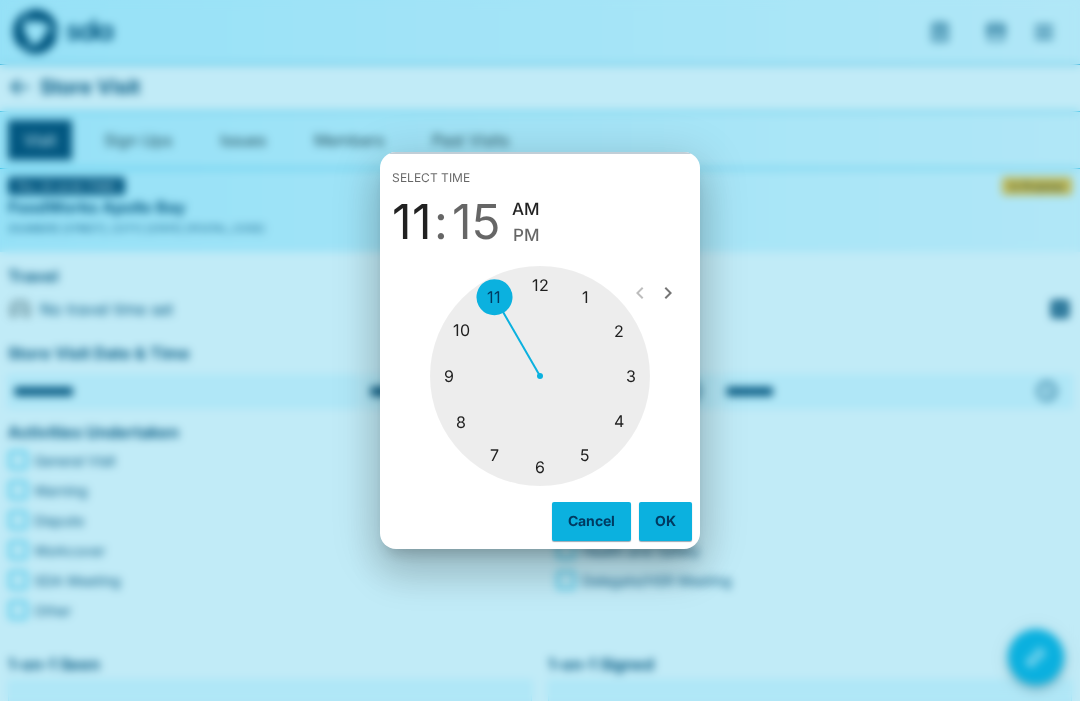 click on "OK" at bounding box center [665, 521] 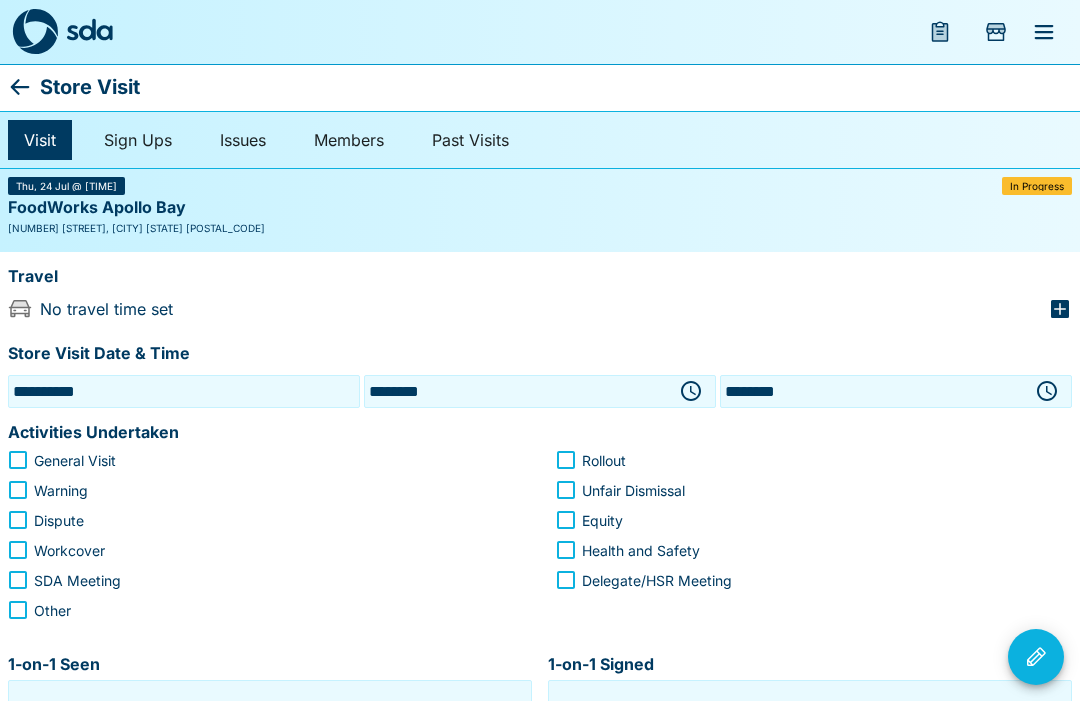 click on "Other" at bounding box center [52, 610] 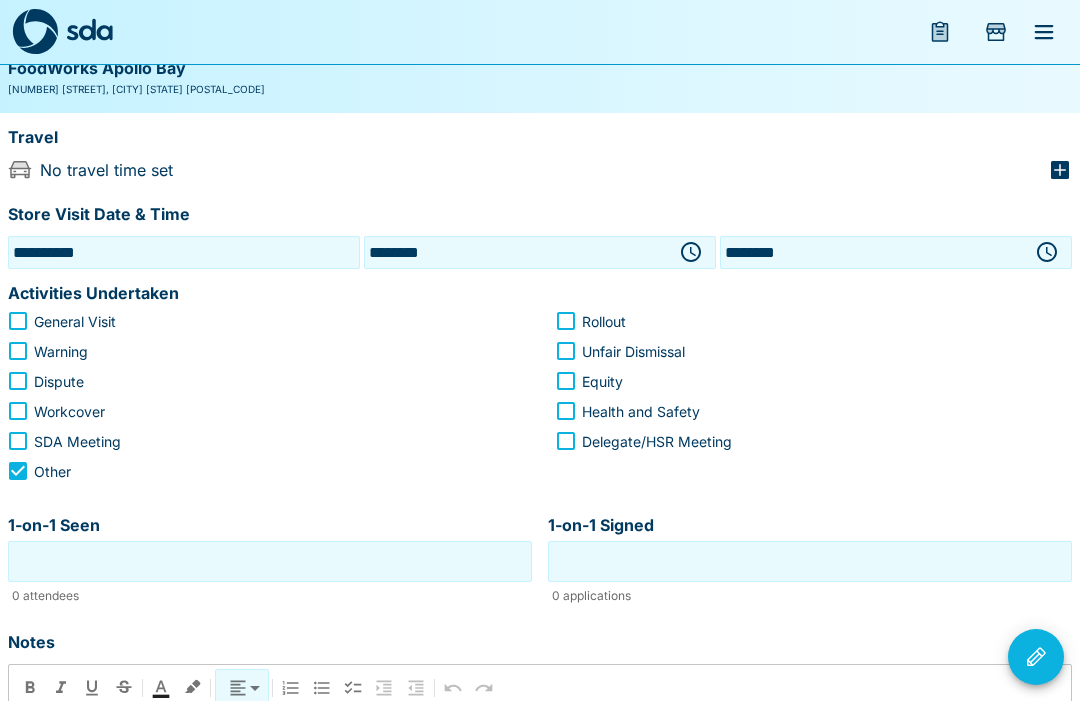 scroll, scrollTop: 141, scrollLeft: 0, axis: vertical 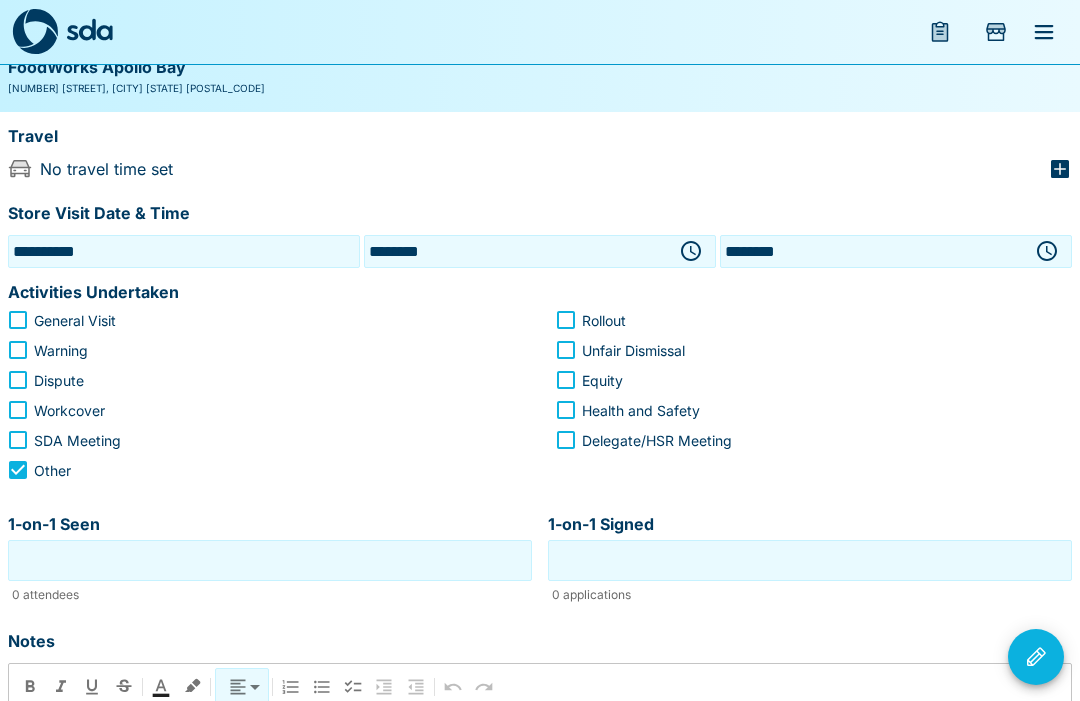 click on "1-on-1 Seen" at bounding box center [270, 560] 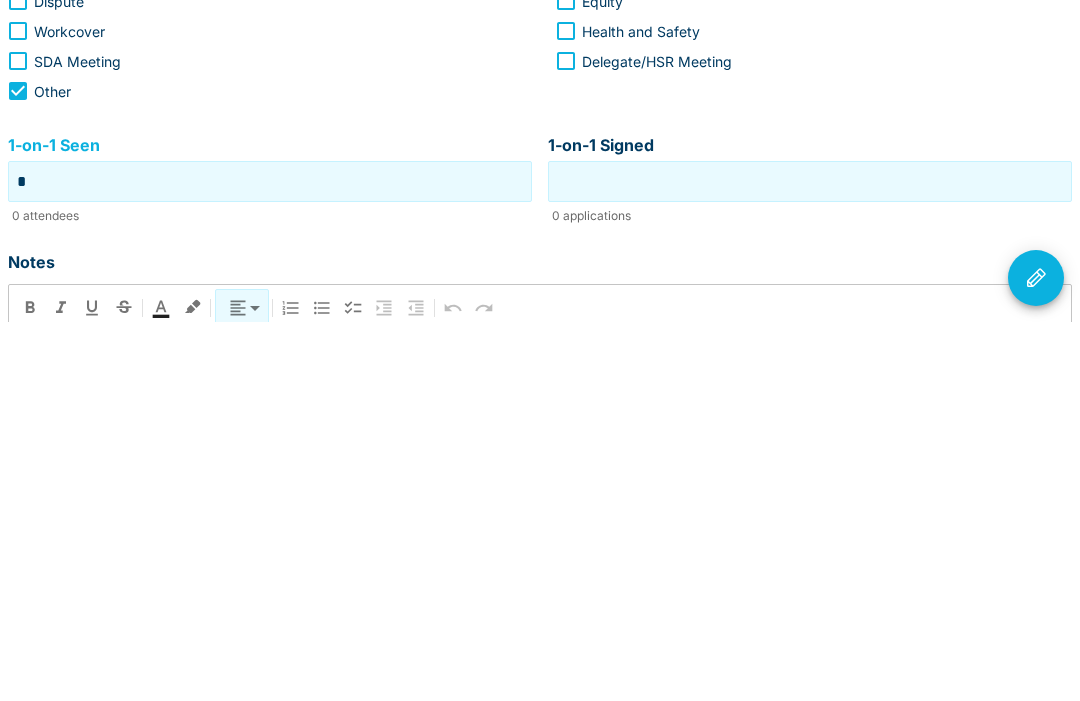 type on "*" 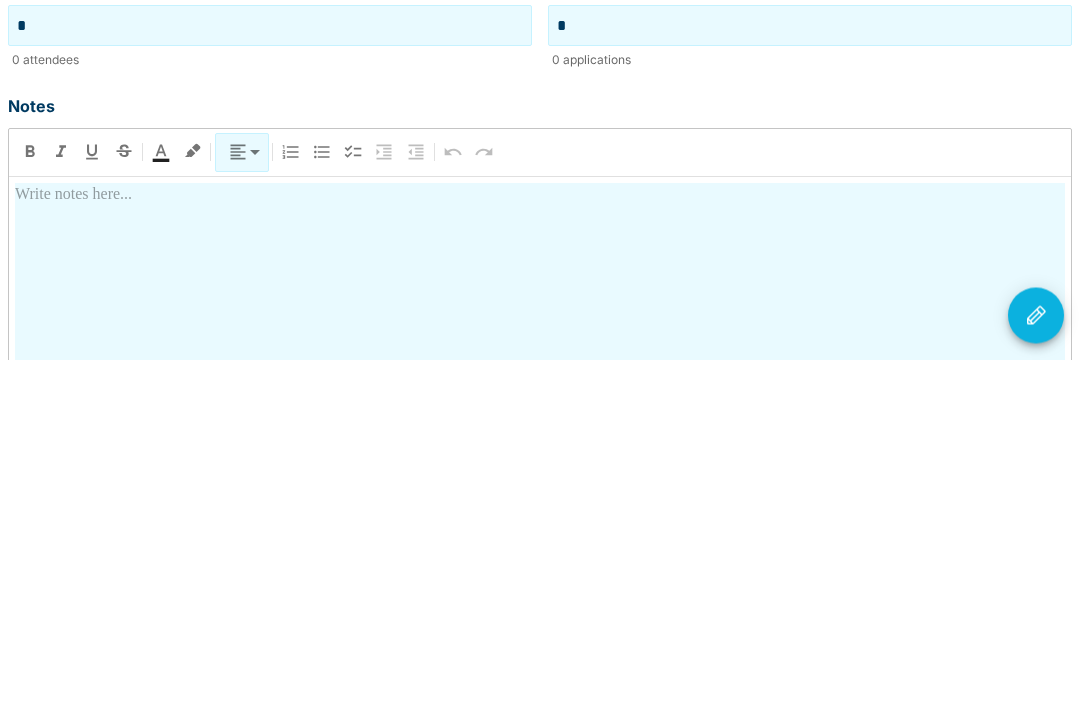 scroll, scrollTop: 356, scrollLeft: 0, axis: vertical 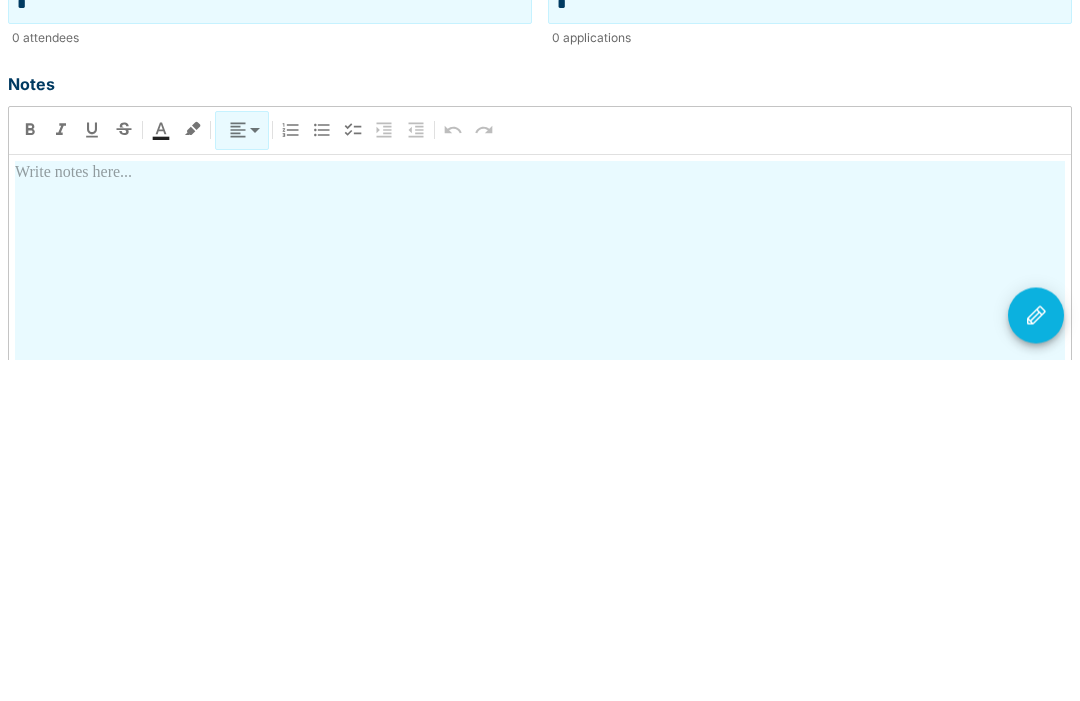 type on "*" 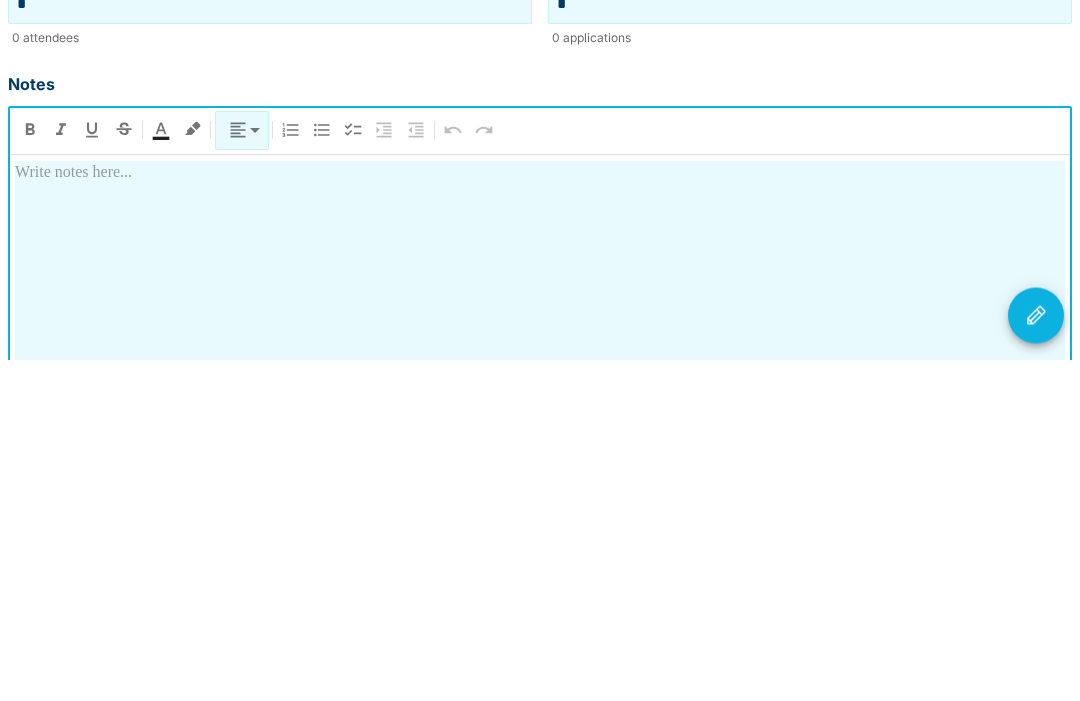 type 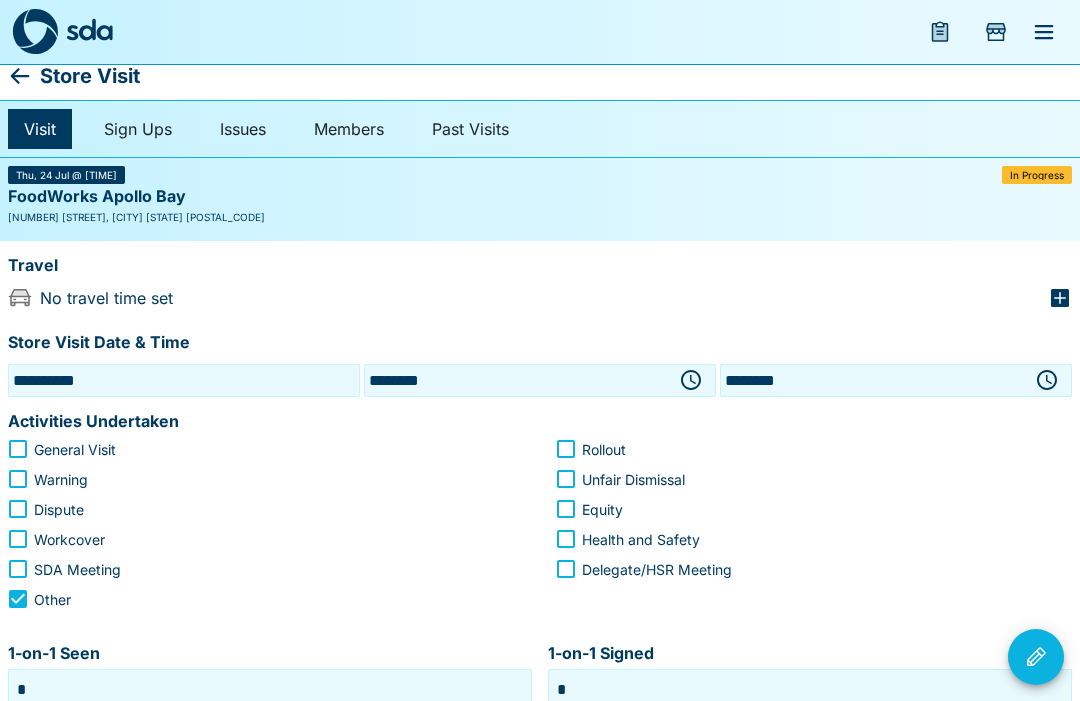 scroll, scrollTop: 2, scrollLeft: 0, axis: vertical 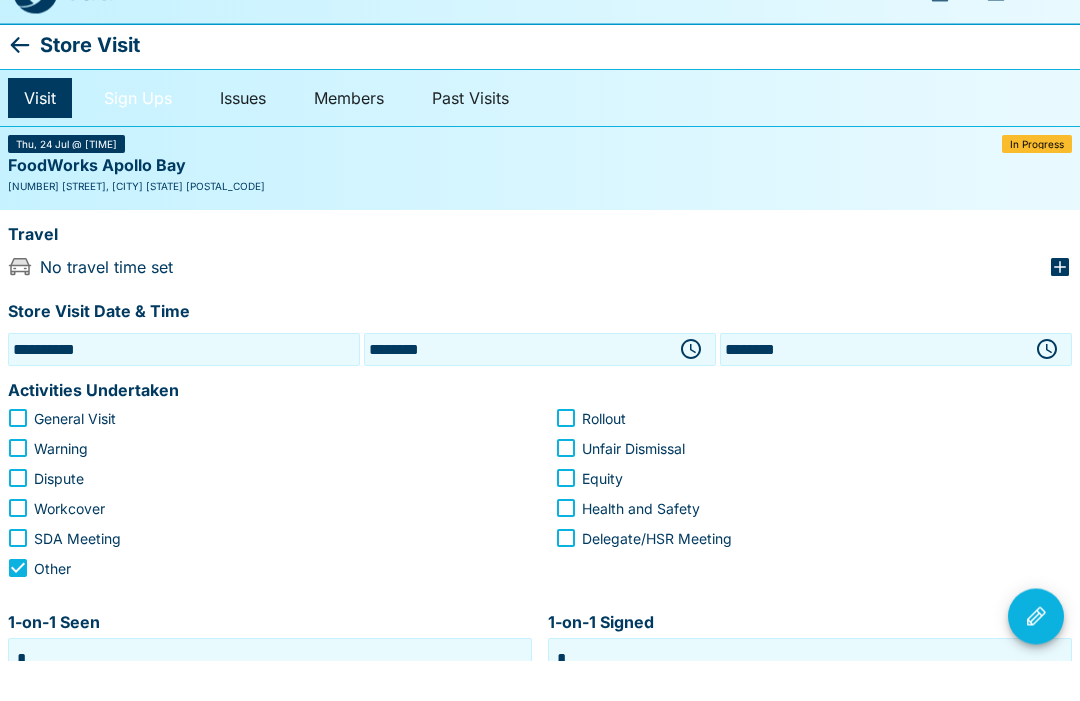 click on "Sign Ups" at bounding box center (138, 139) 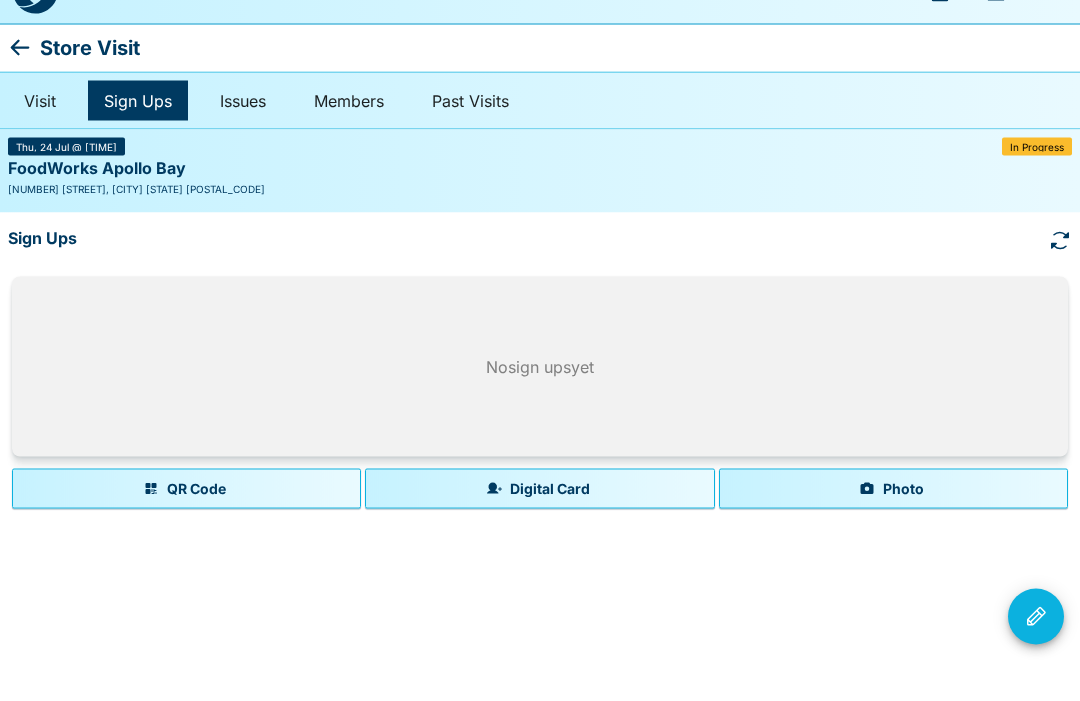 scroll, scrollTop: 0, scrollLeft: 0, axis: both 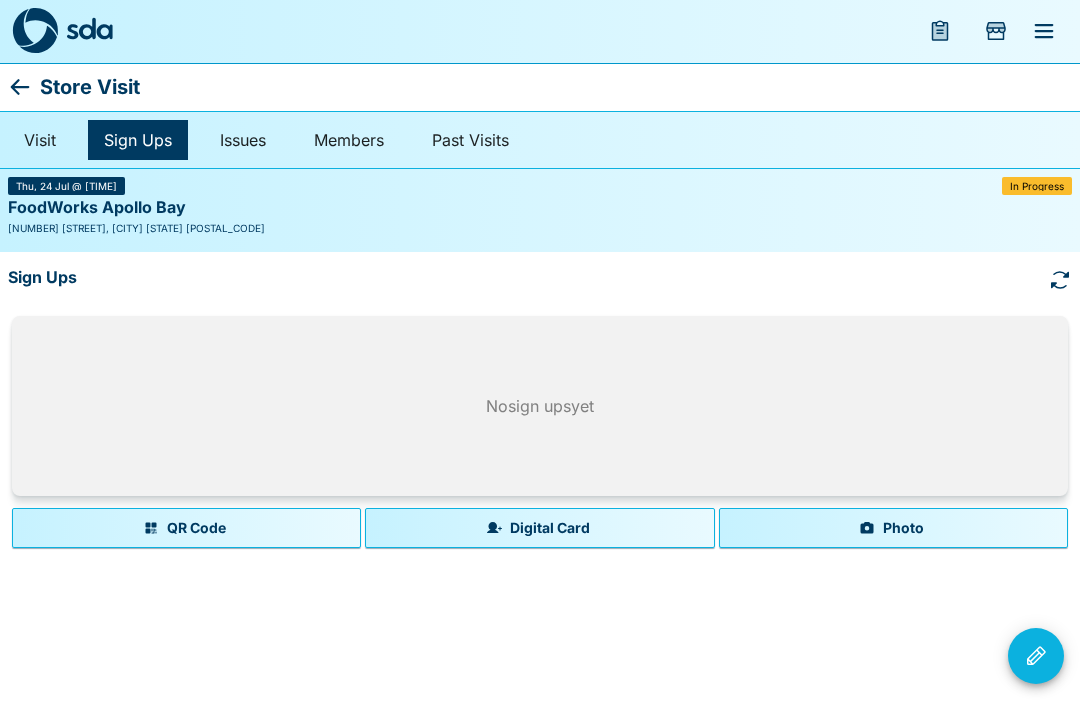 click on "Digital Card" at bounding box center [539, 529] 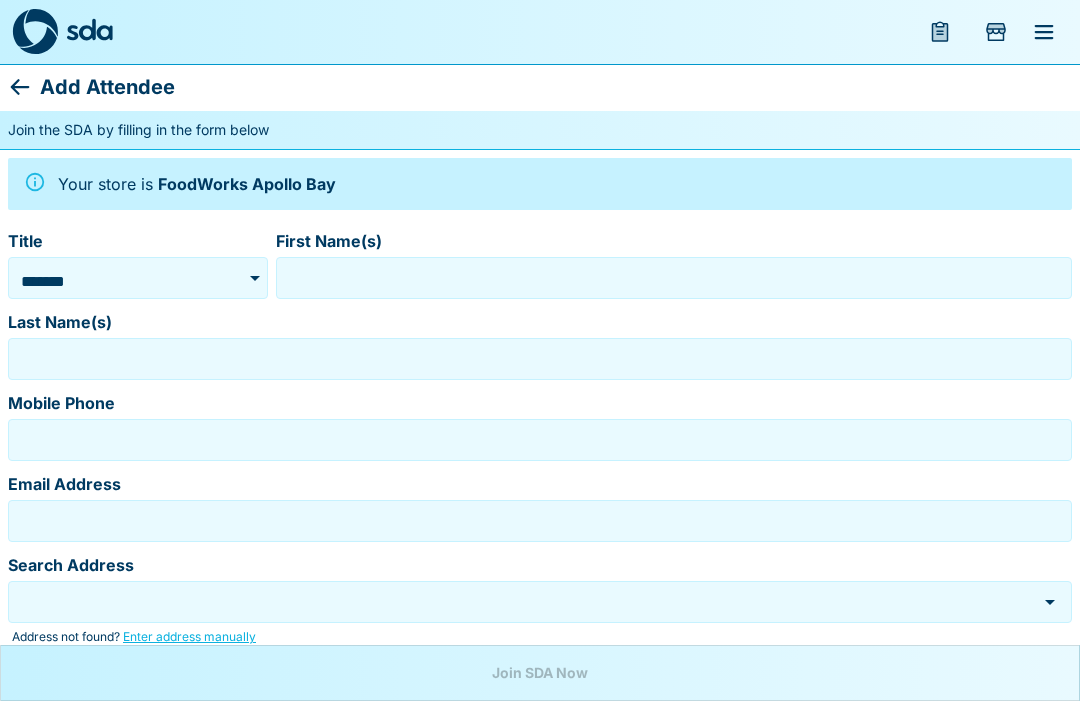 click 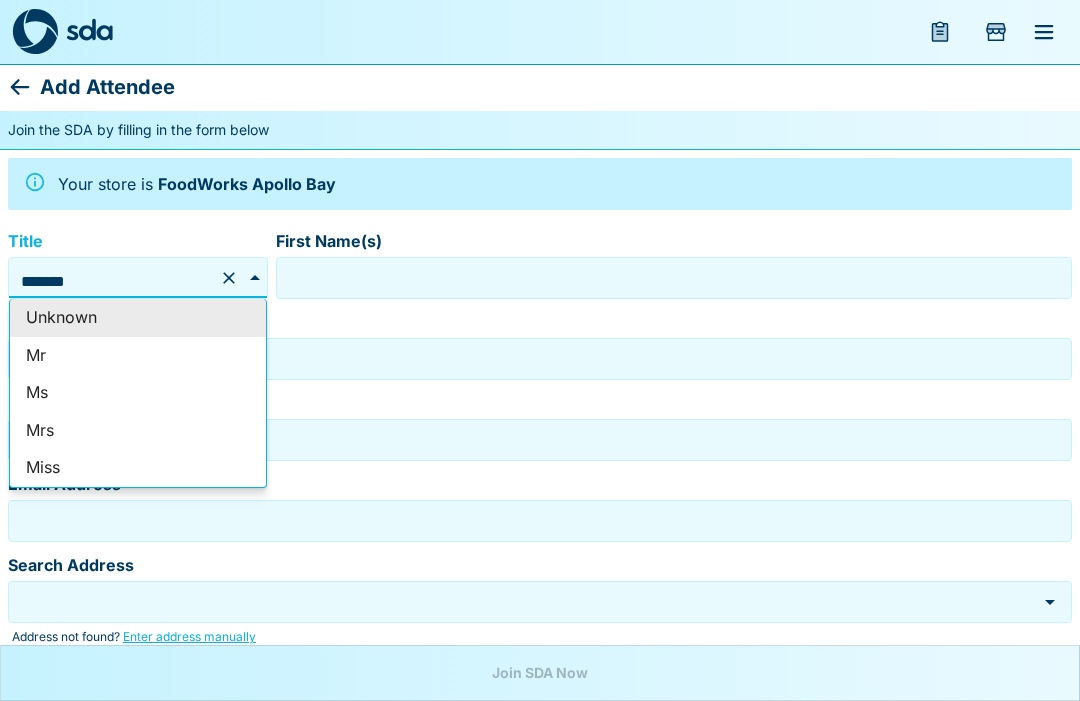 scroll, scrollTop: 0, scrollLeft: 0, axis: both 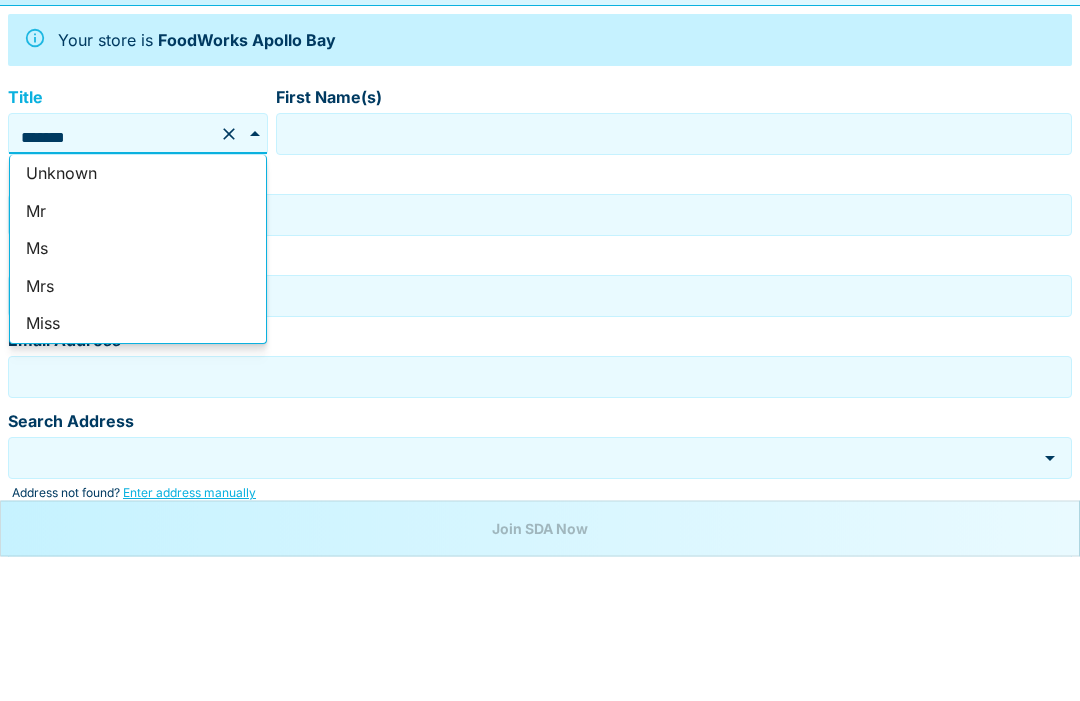 click on "Mrs" at bounding box center (138, 432) 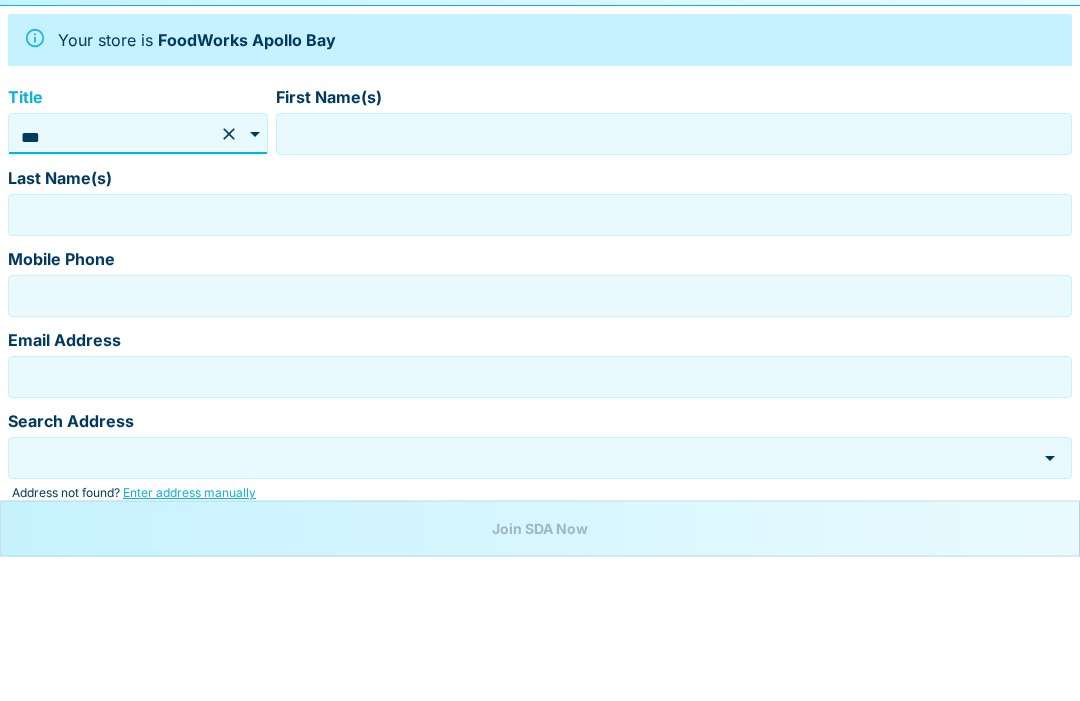 click on "First Name(s)" at bounding box center [674, 279] 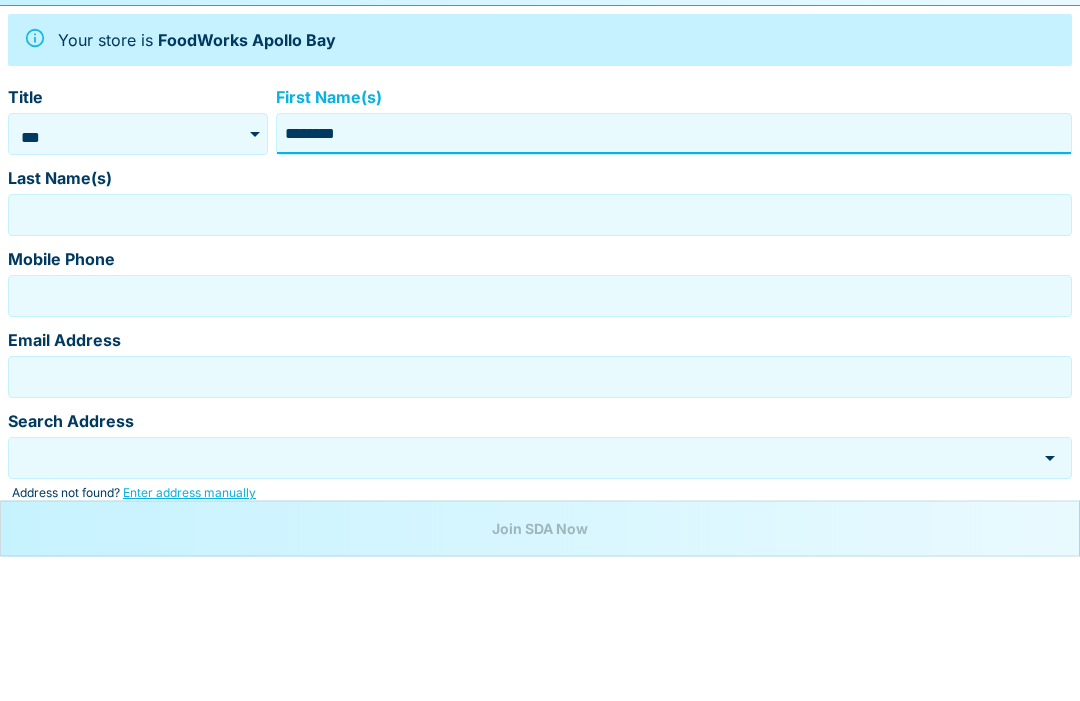 type on "********" 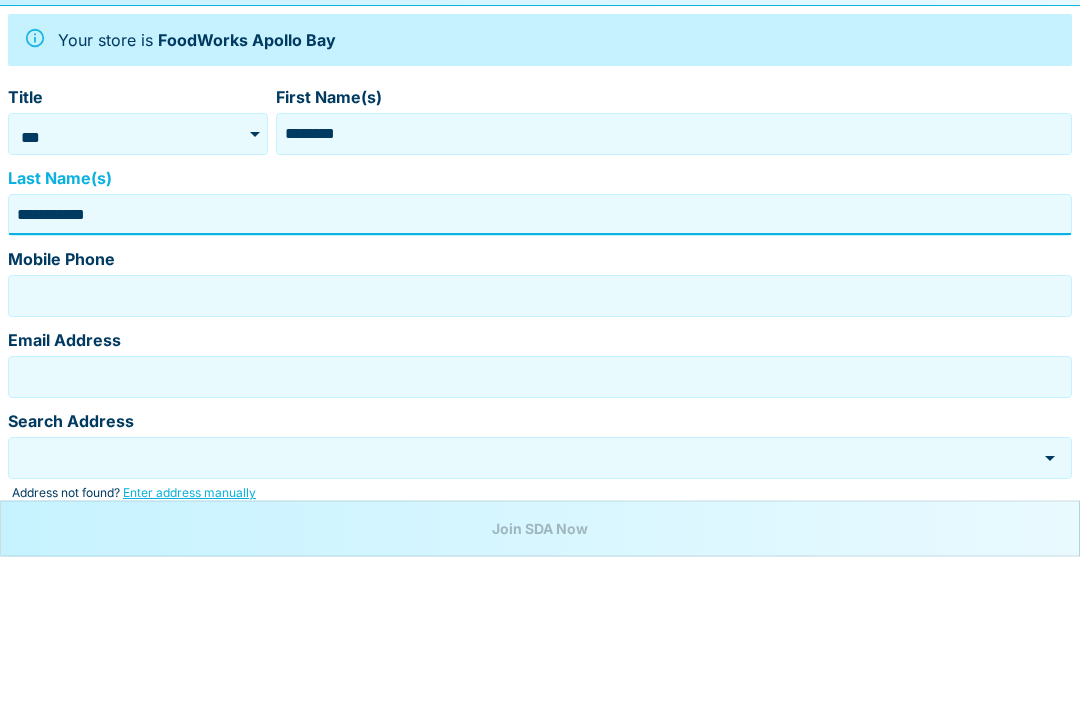 type on "**********" 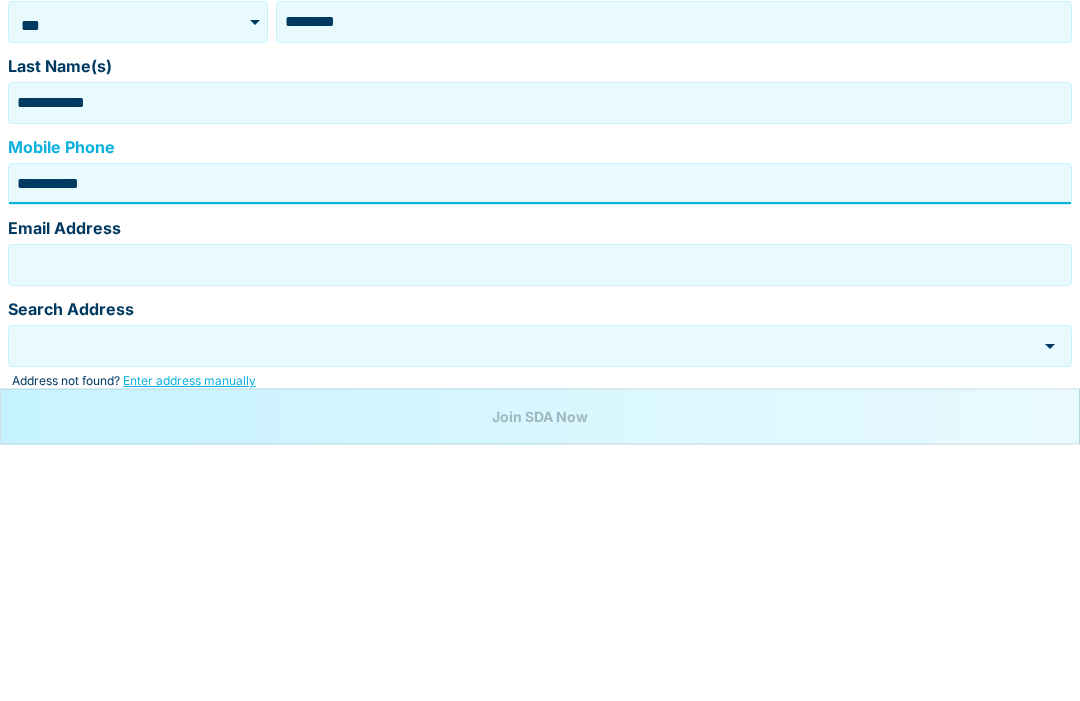 click on "Email Address" at bounding box center (540, 522) 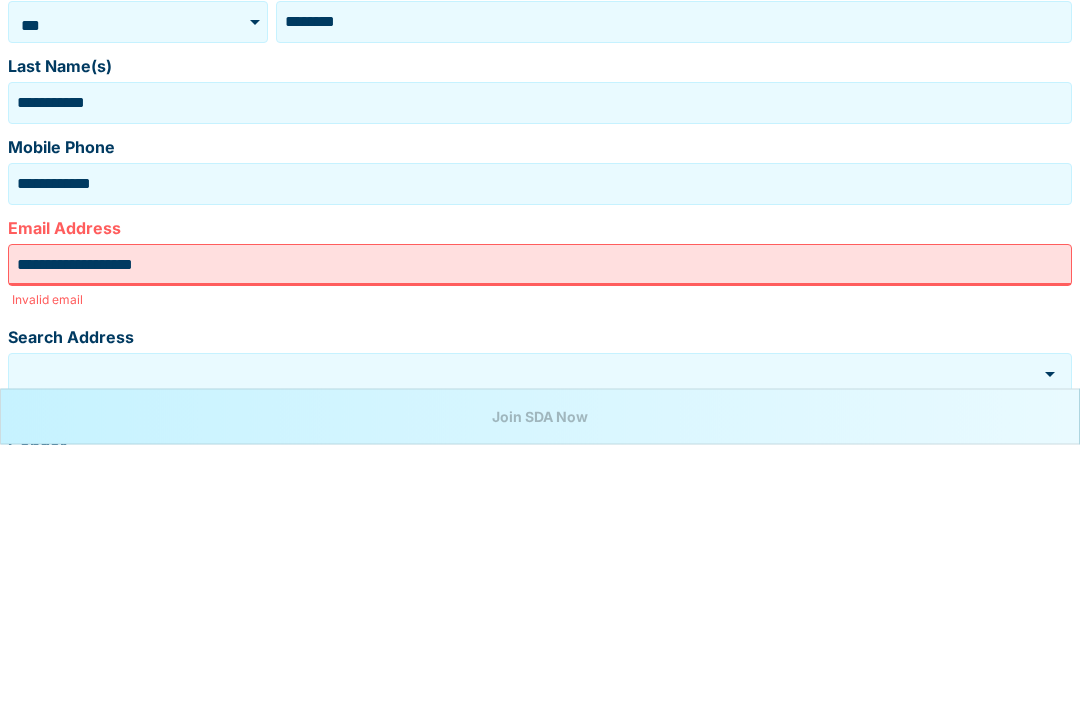 click on "Search Address Search Address Address not found? Enter address manually" at bounding box center [540, 625] 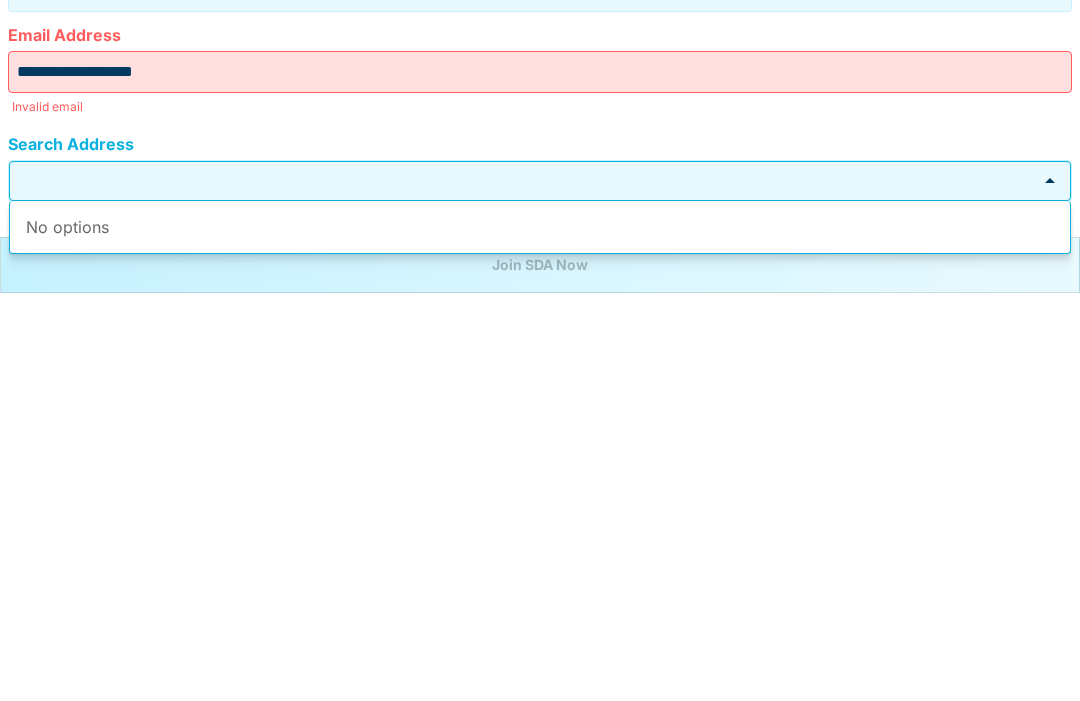 click on "**********" at bounding box center (540, 480) 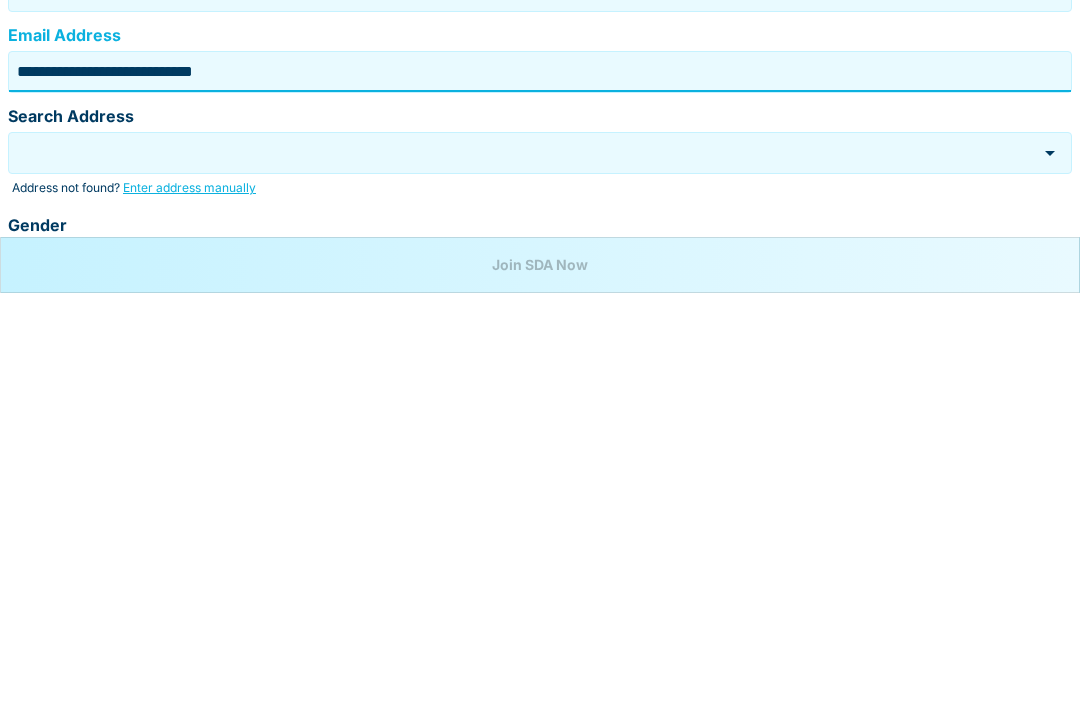 type on "**********" 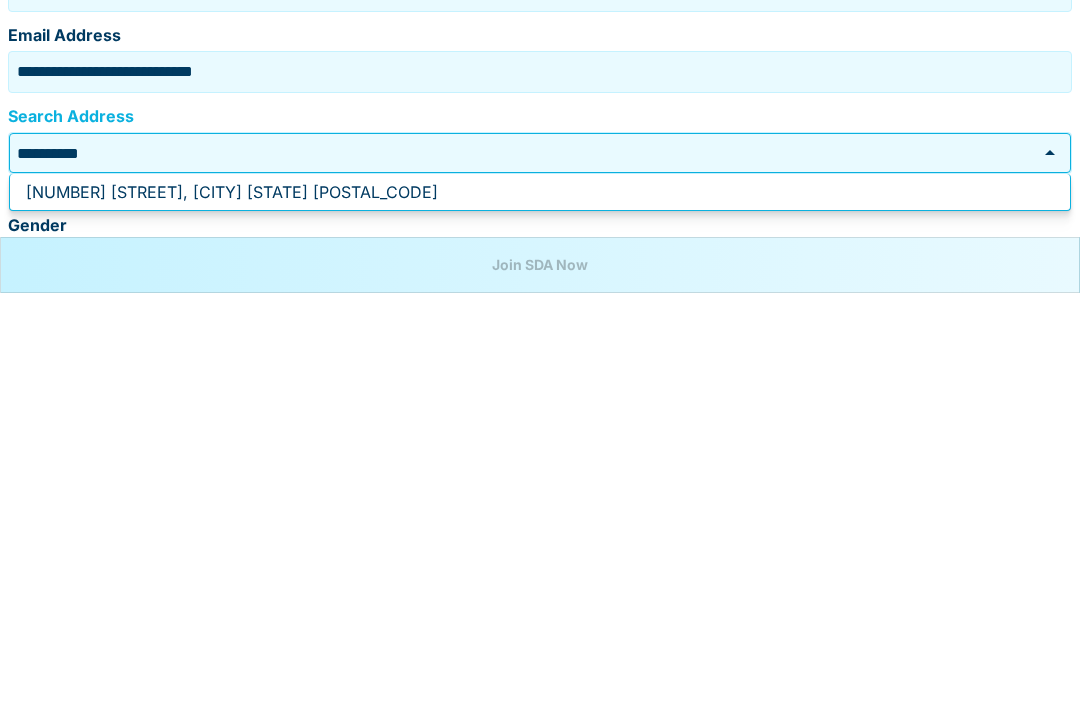 click on "[NUMBER] [STREET], [CITY] [STATE] [POSTAL_CODE]" at bounding box center (232, 600) 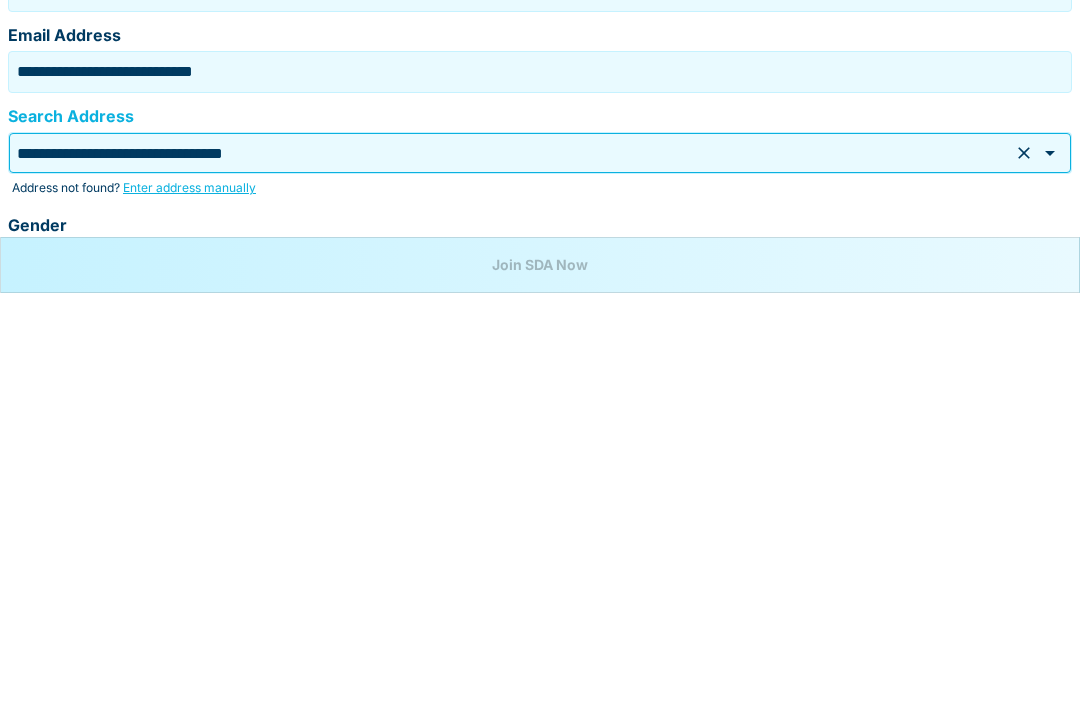 click 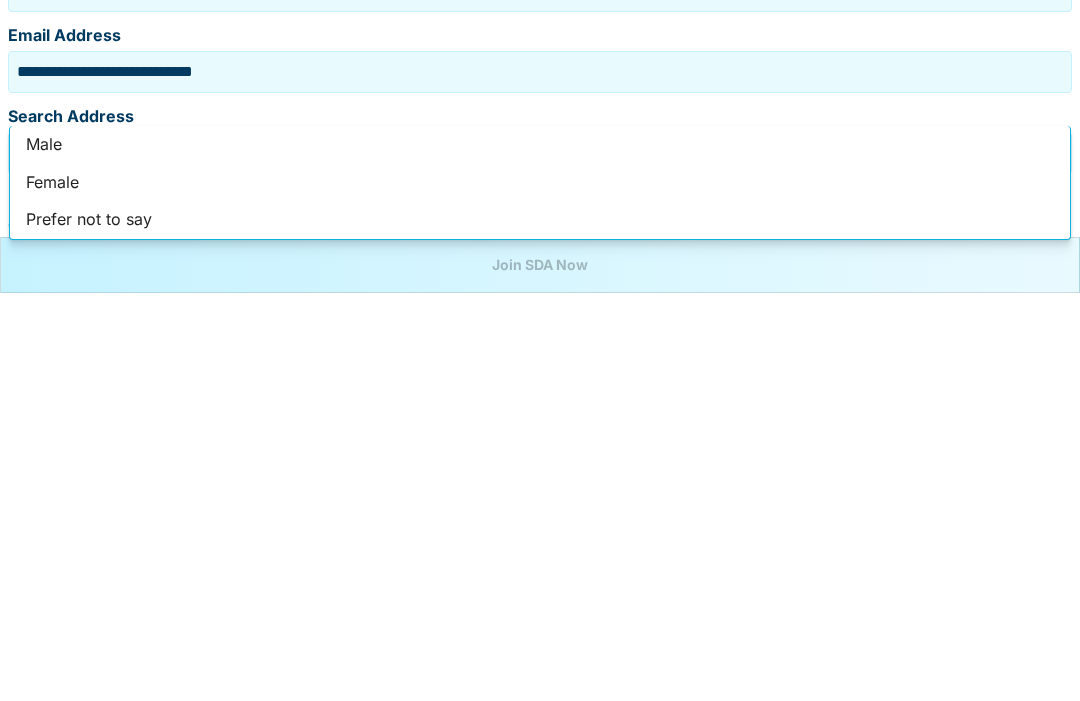 click on "Female" at bounding box center (540, 591) 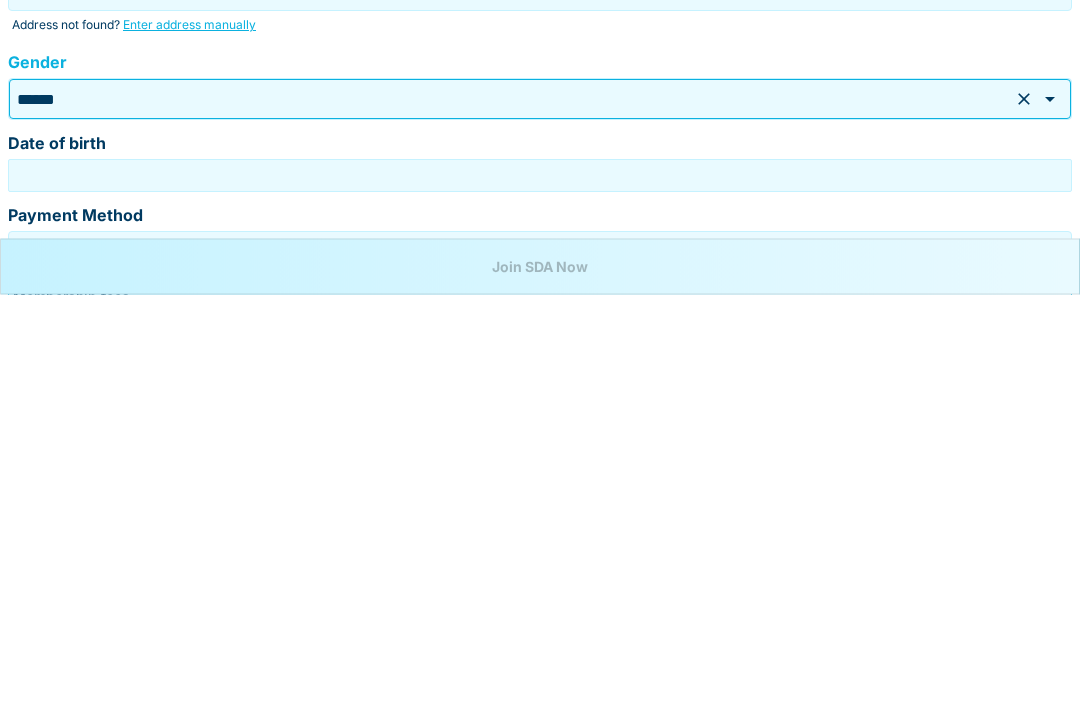 click on "Date of birth" at bounding box center [540, 582] 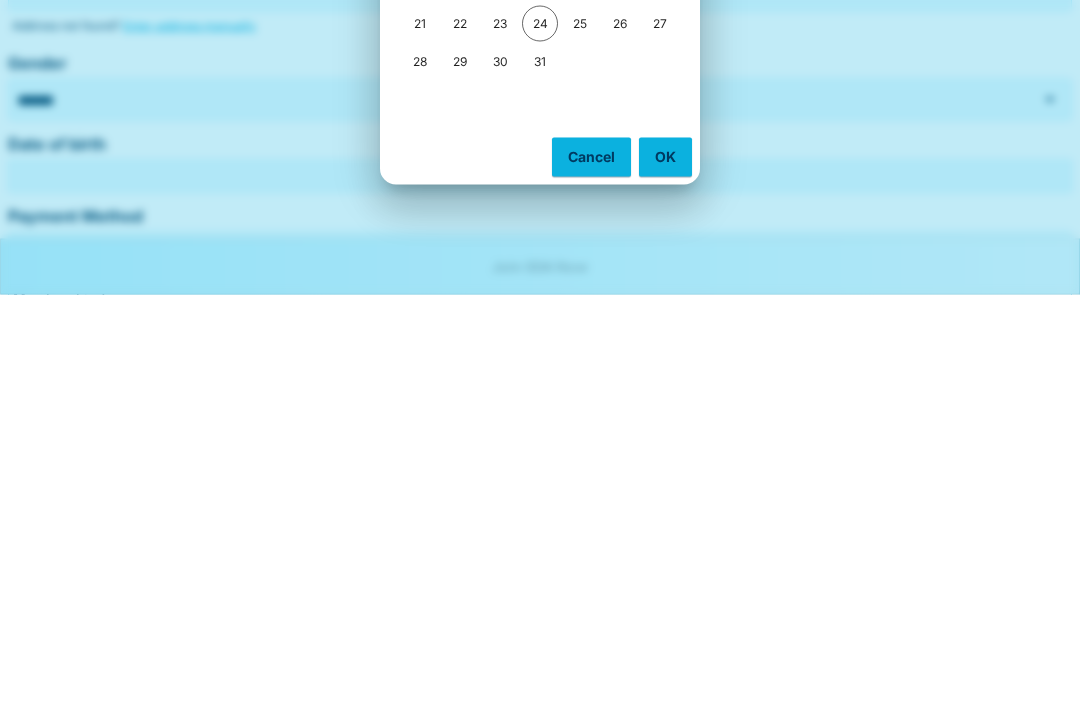 scroll, scrollTop: 613, scrollLeft: 0, axis: vertical 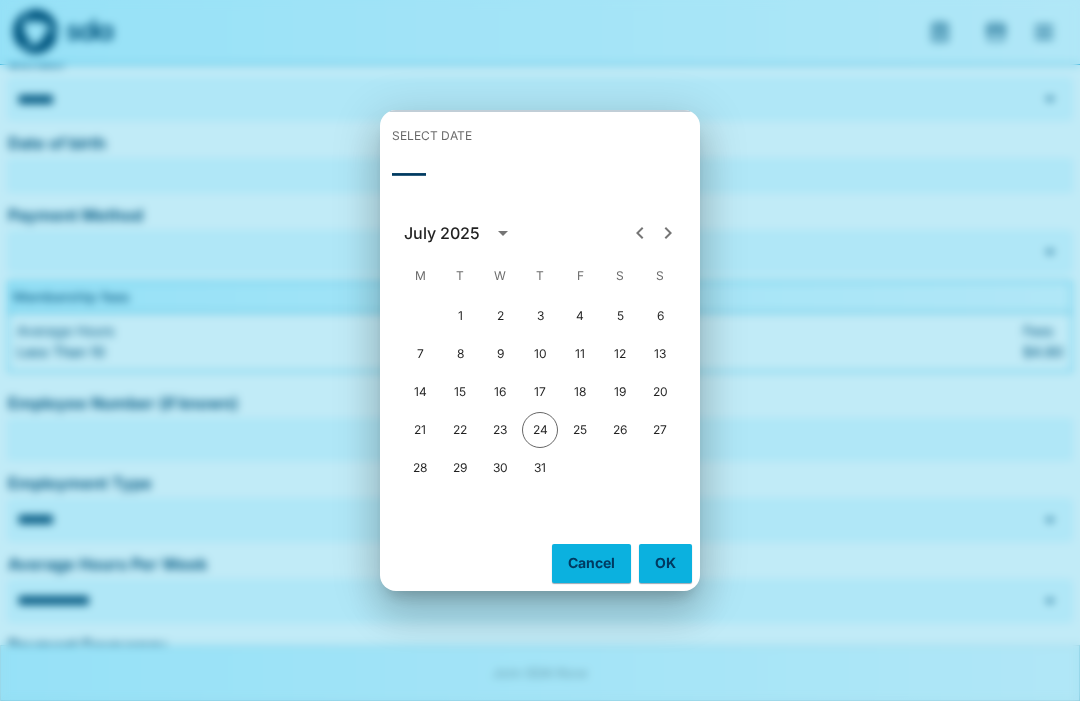 click 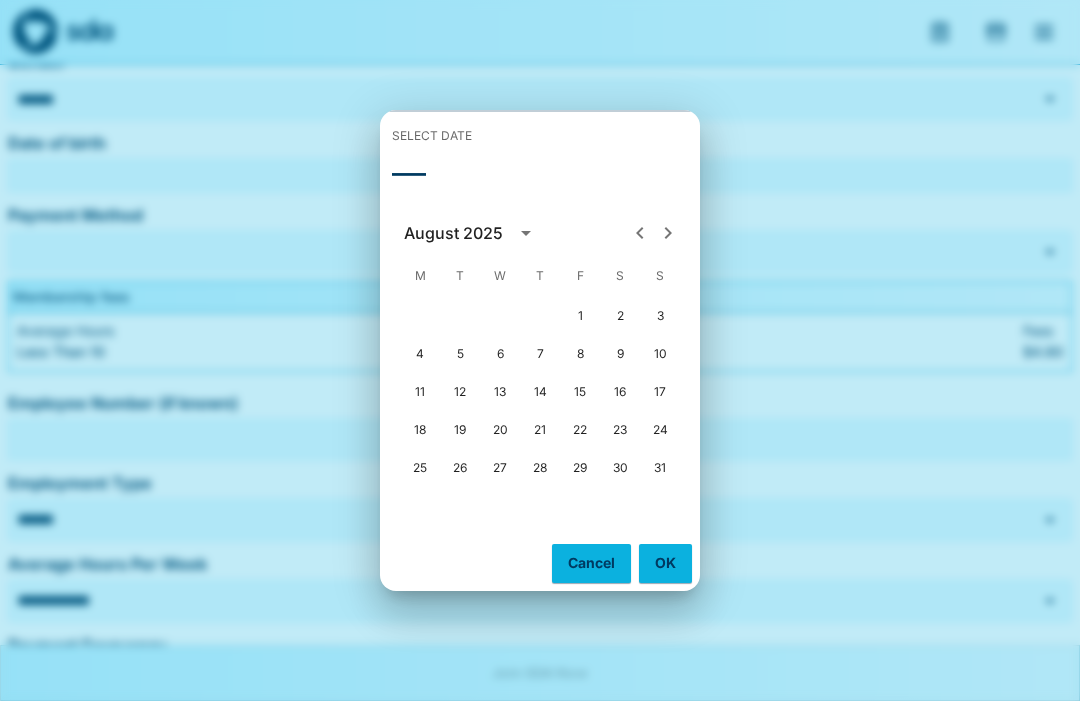 click on "28" at bounding box center (540, 468) 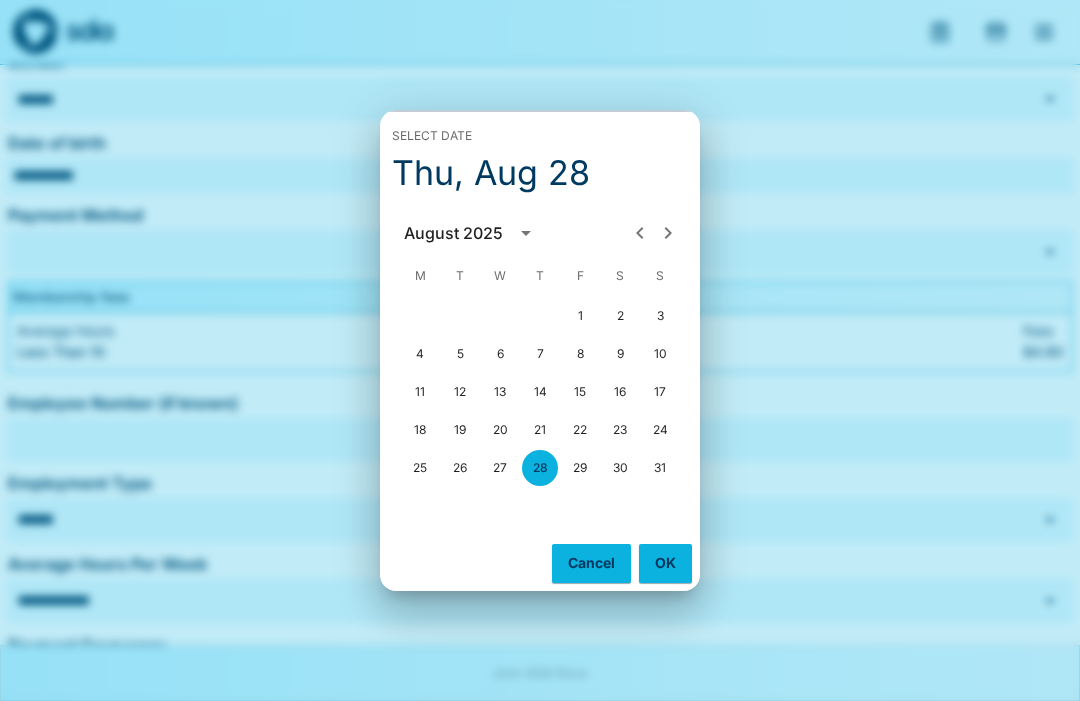 click 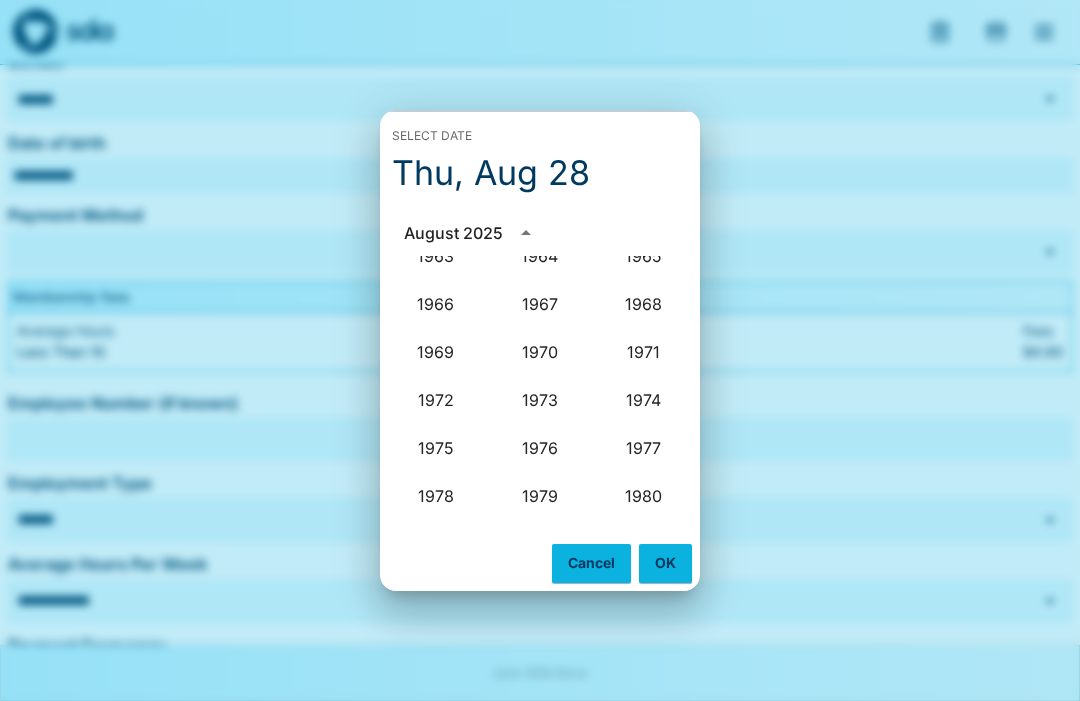 scroll, scrollTop: 1031, scrollLeft: 0, axis: vertical 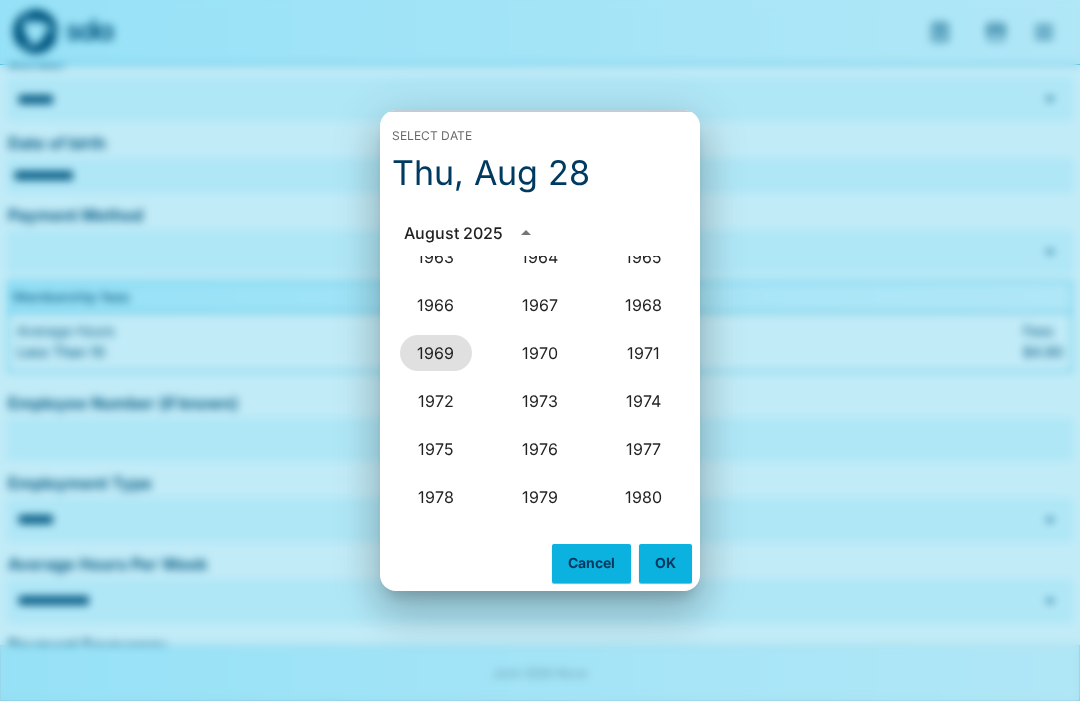 click on "1969" at bounding box center [436, 353] 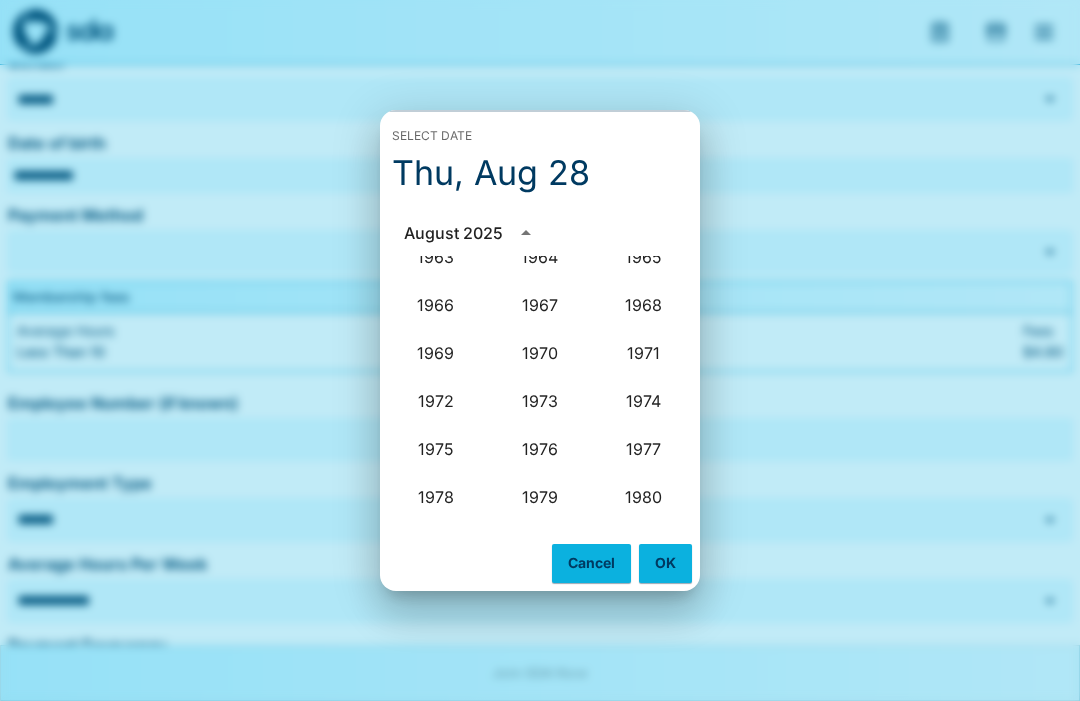 type on "**********" 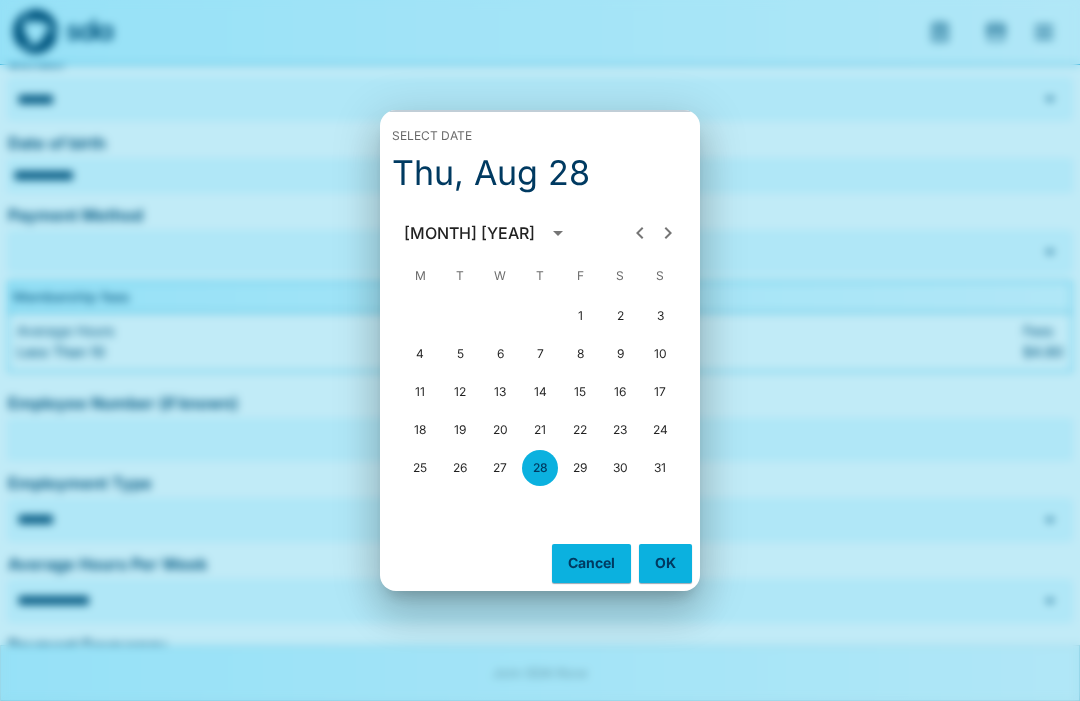 click on "OK" at bounding box center [665, 563] 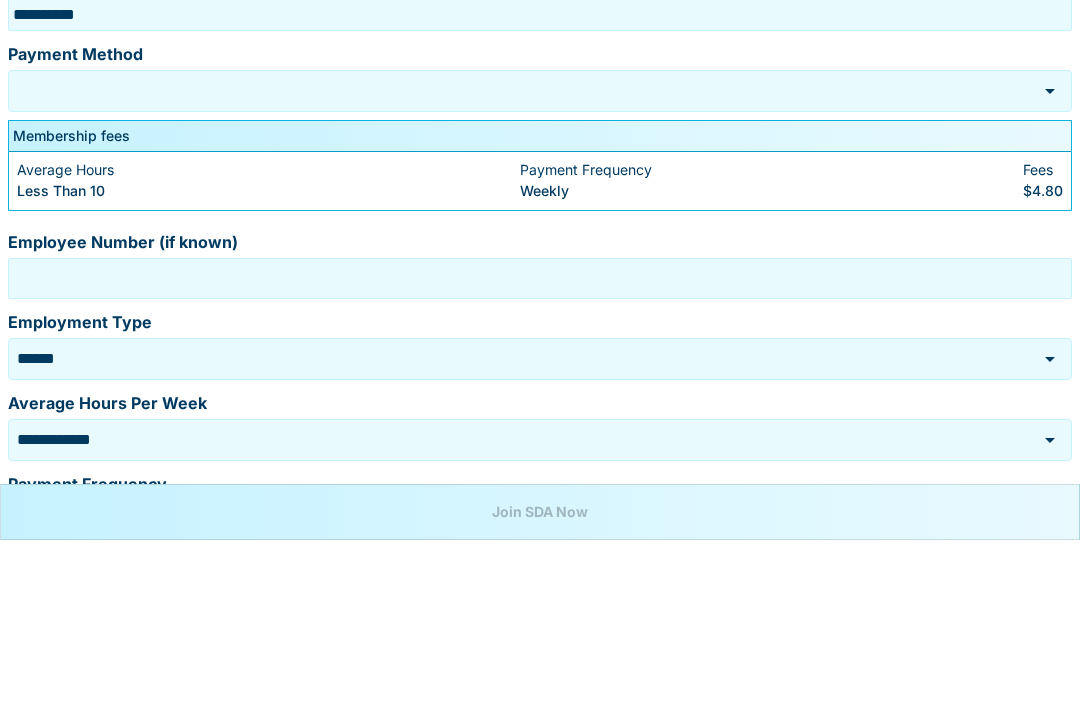 click on "Employee Number (if known)" at bounding box center (540, 439) 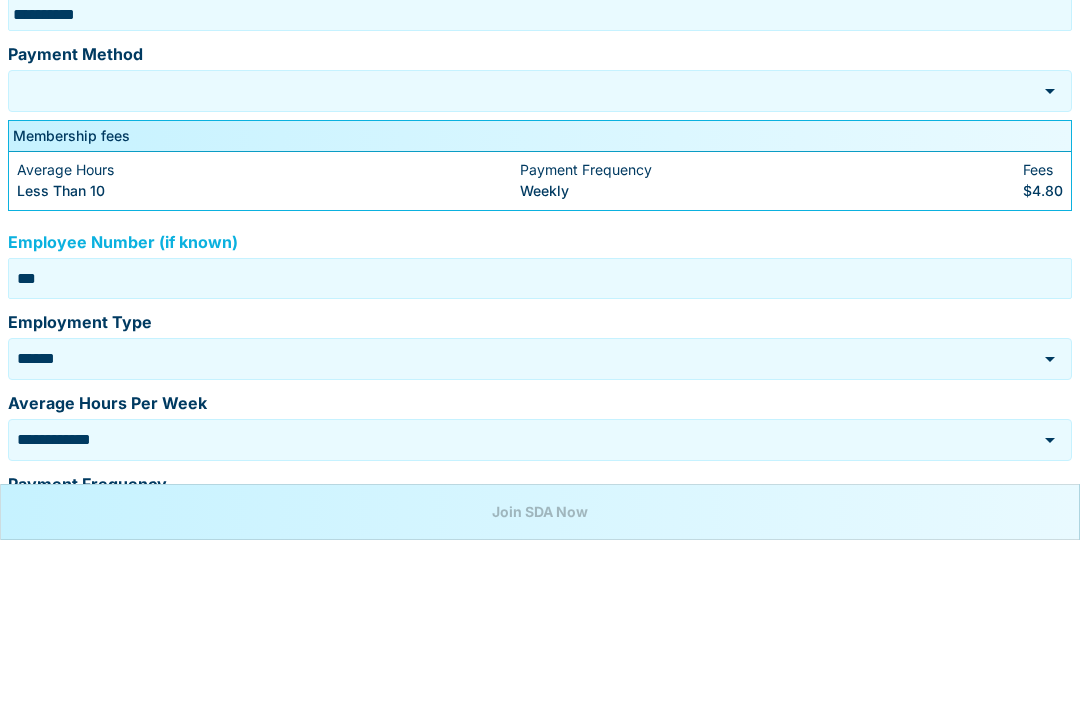 type on "****" 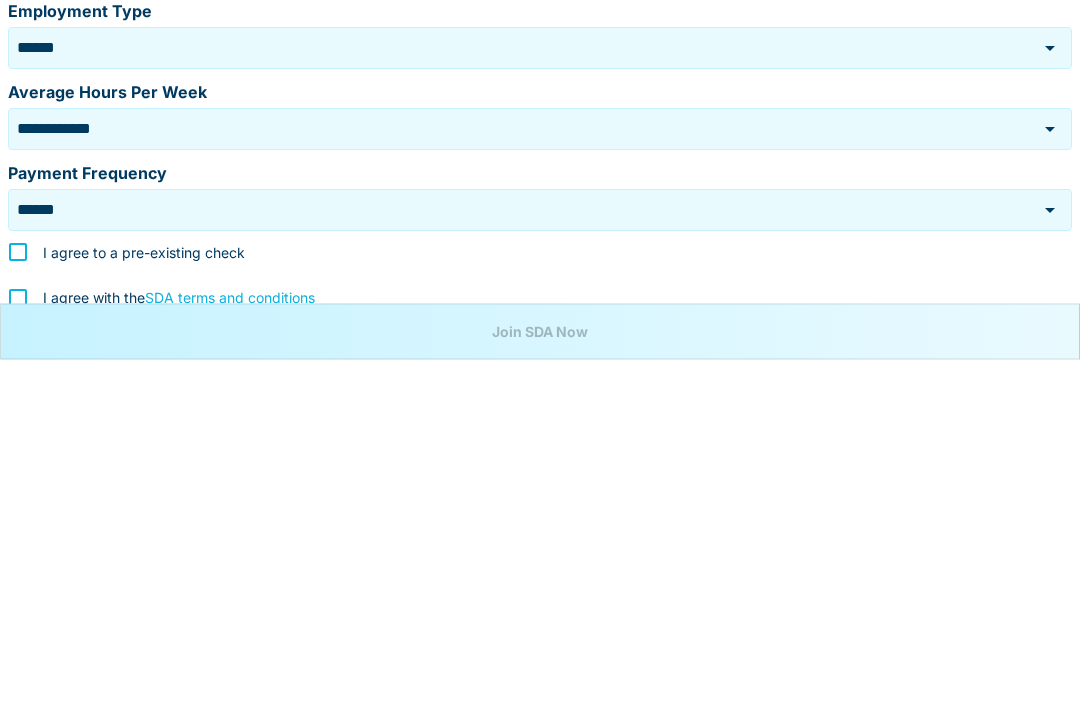 scroll, scrollTop: 743, scrollLeft: 0, axis: vertical 